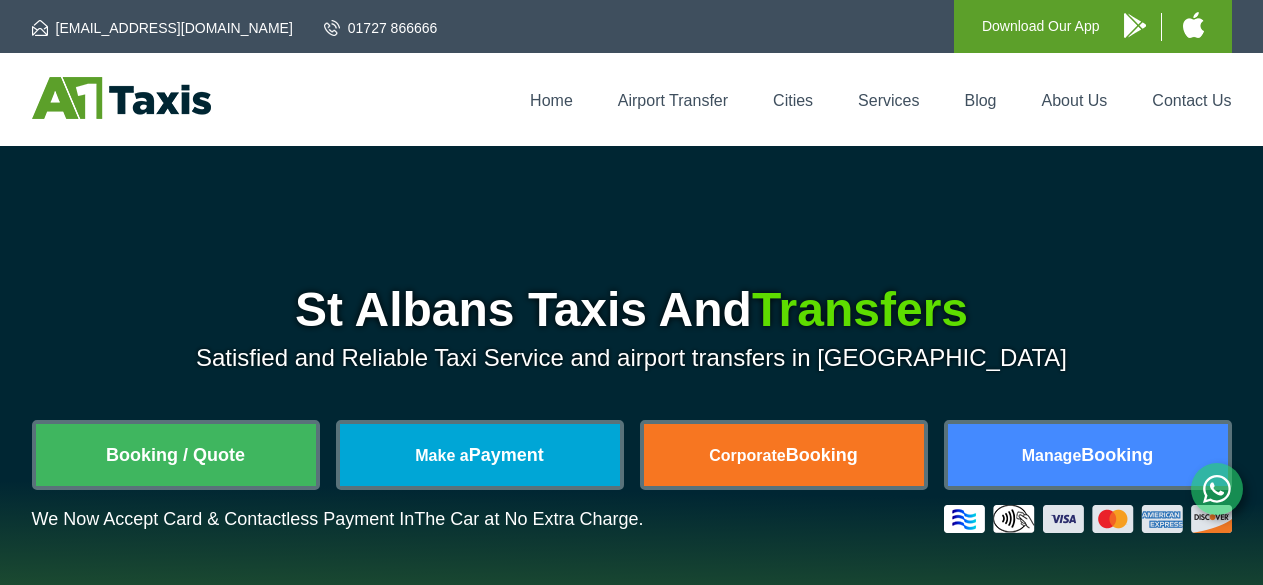scroll, scrollTop: 0, scrollLeft: 0, axis: both 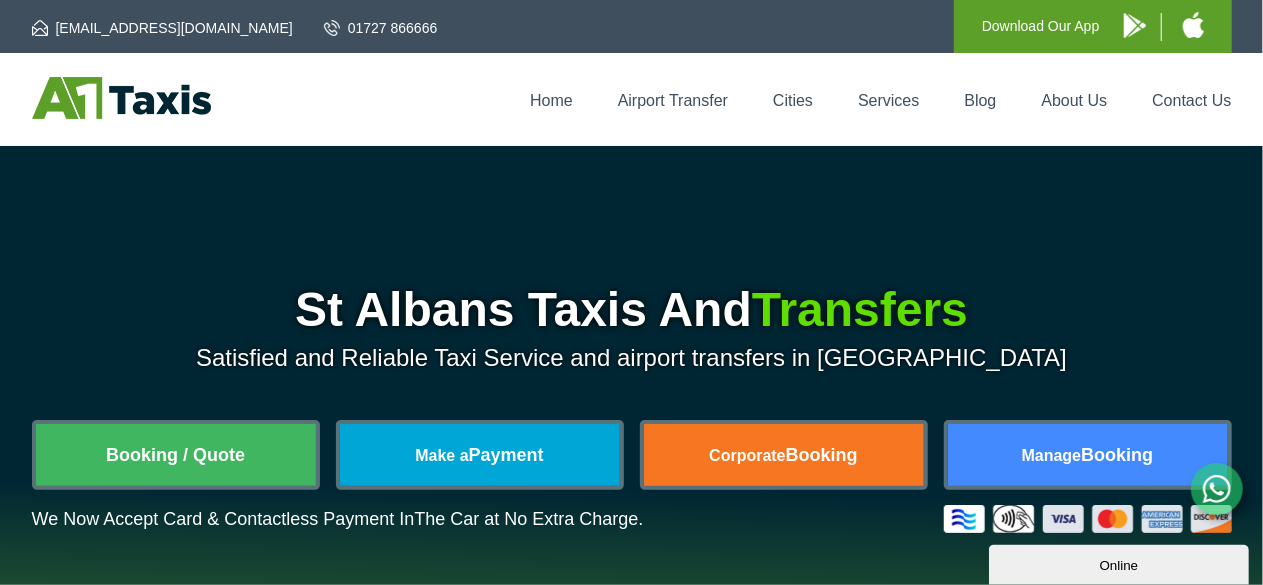 drag, startPoint x: 258, startPoint y: 446, endPoint x: 294, endPoint y: 353, distance: 99.724625 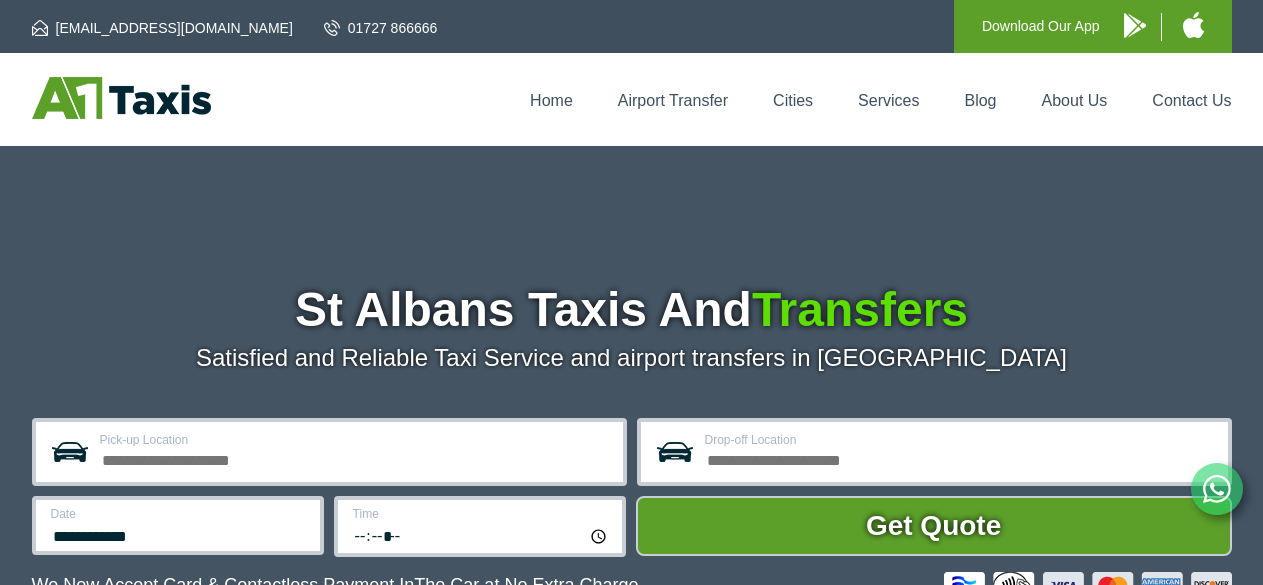 scroll, scrollTop: 0, scrollLeft: 0, axis: both 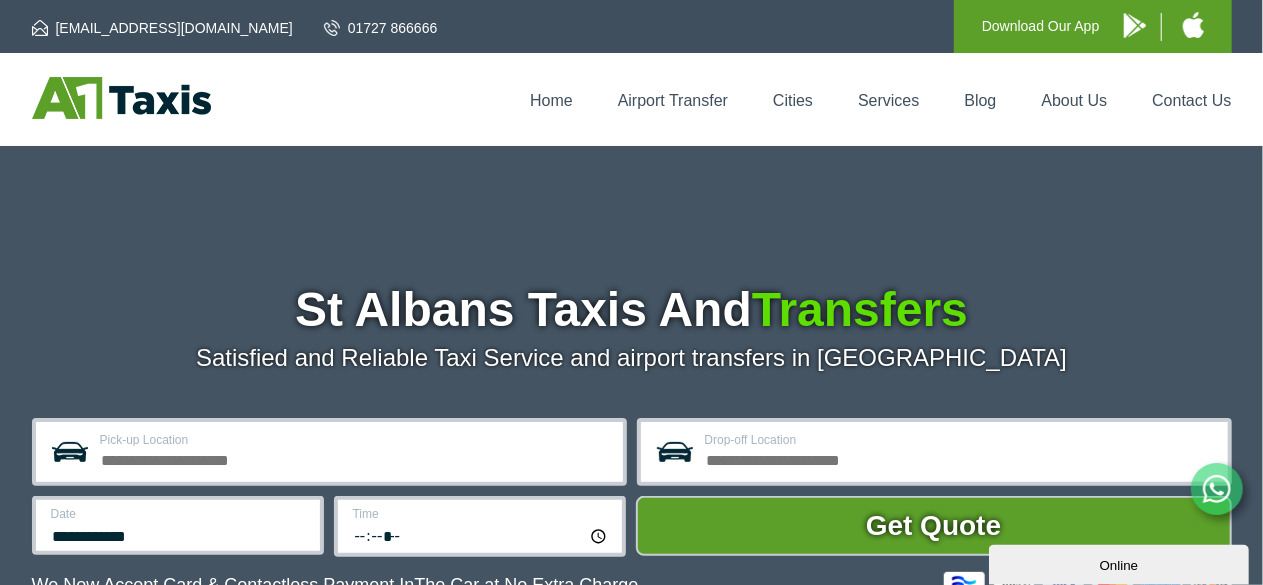 click on "Pick-up Location" at bounding box center (329, 452) 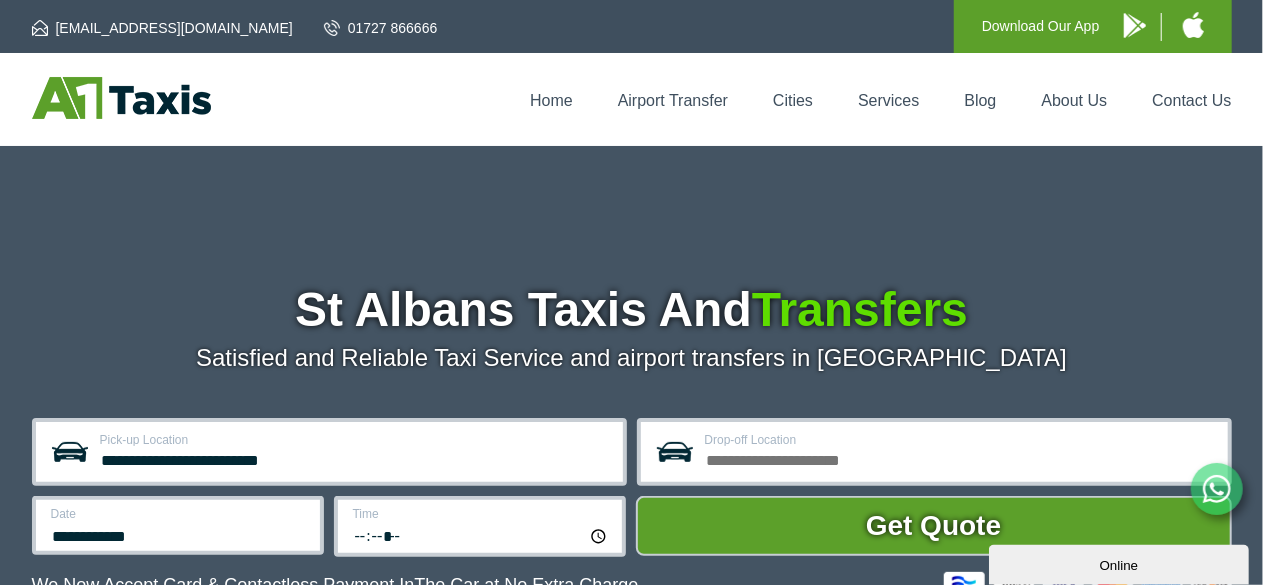 click on "**********" at bounding box center (355, 458) 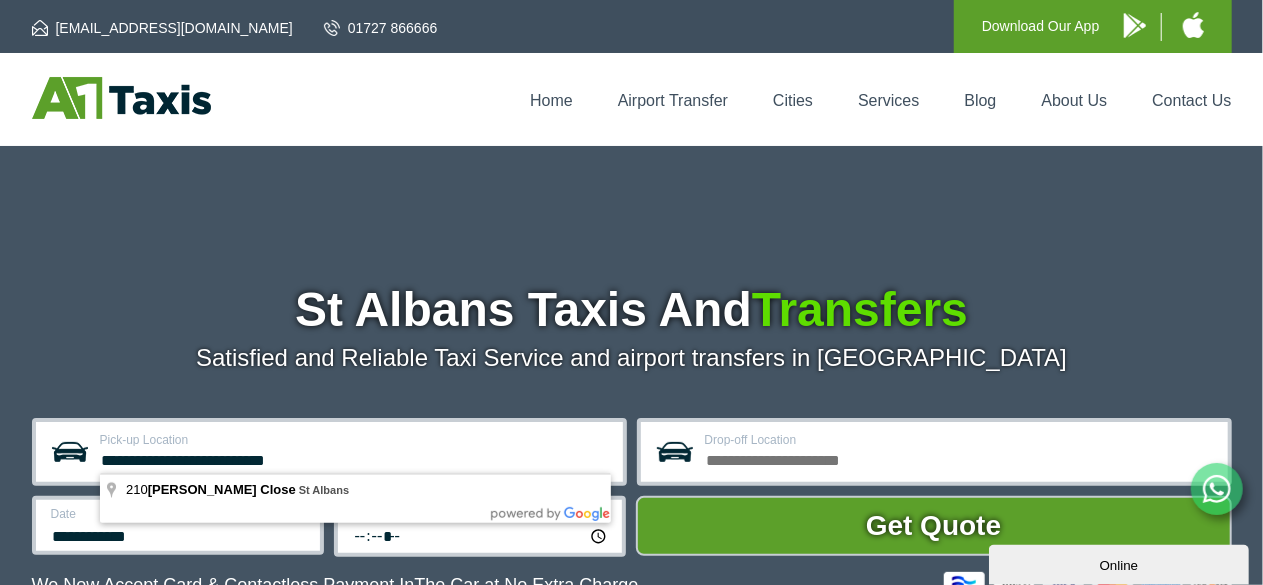 drag, startPoint x: 130, startPoint y: 461, endPoint x: 51, endPoint y: 477, distance: 80.60397 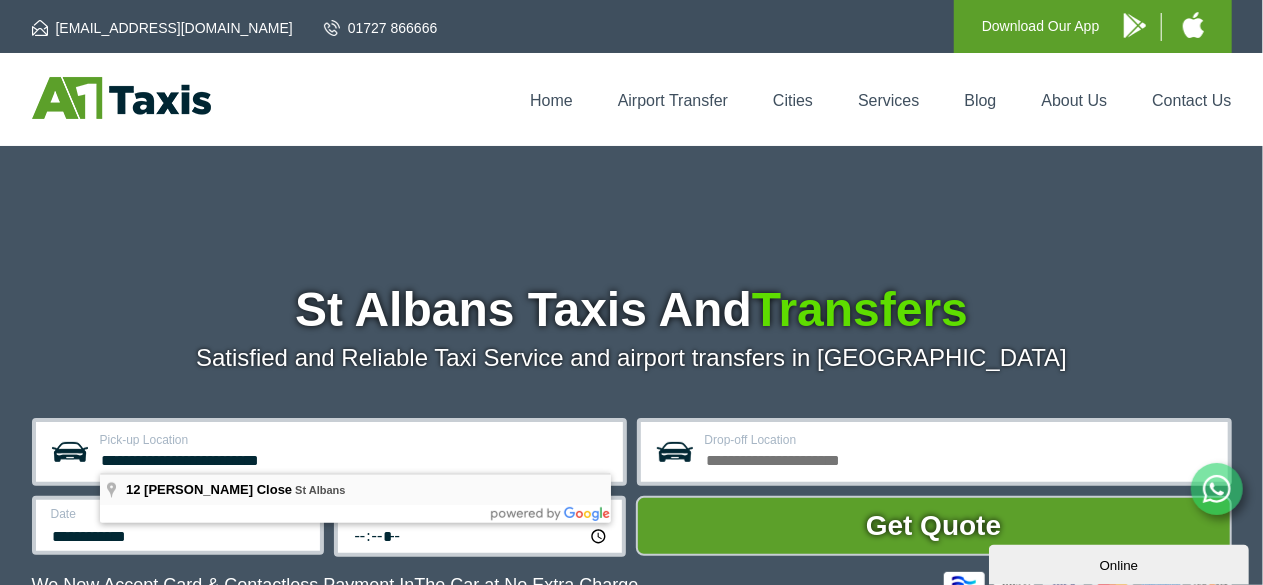 type on "**********" 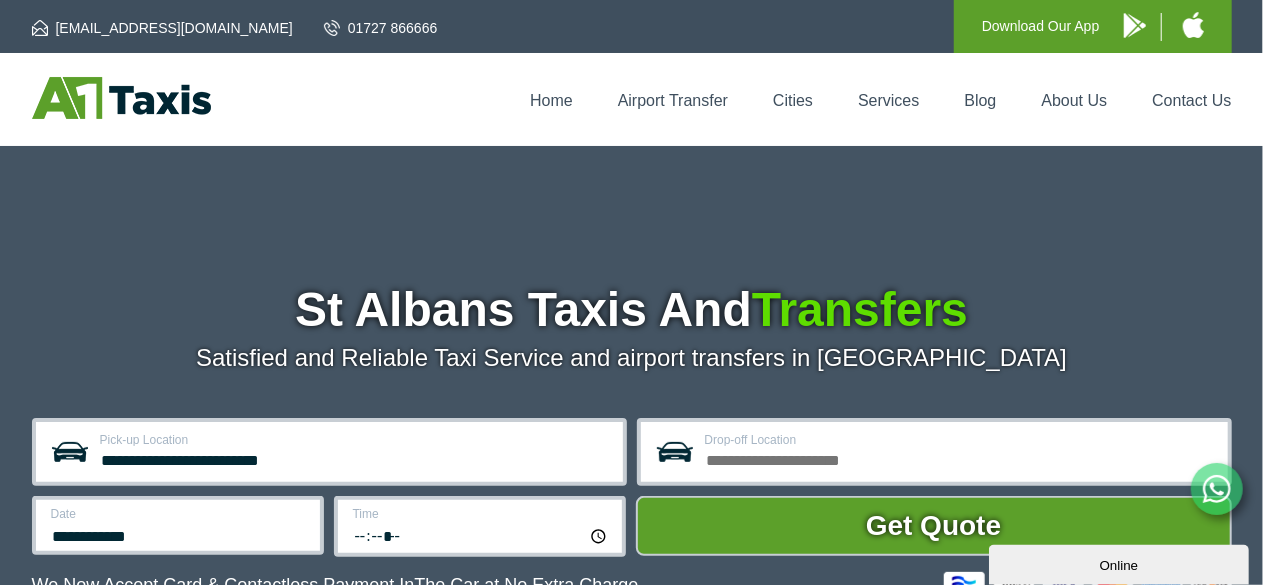 click on "Drop-off Location" at bounding box center [960, 458] 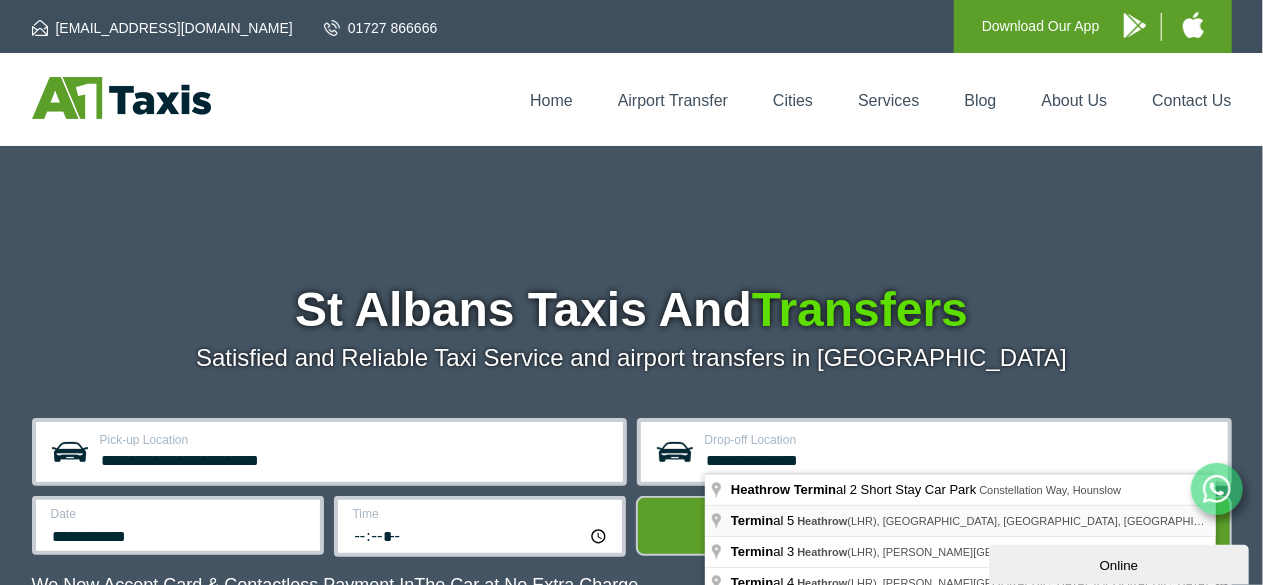 type on "**********" 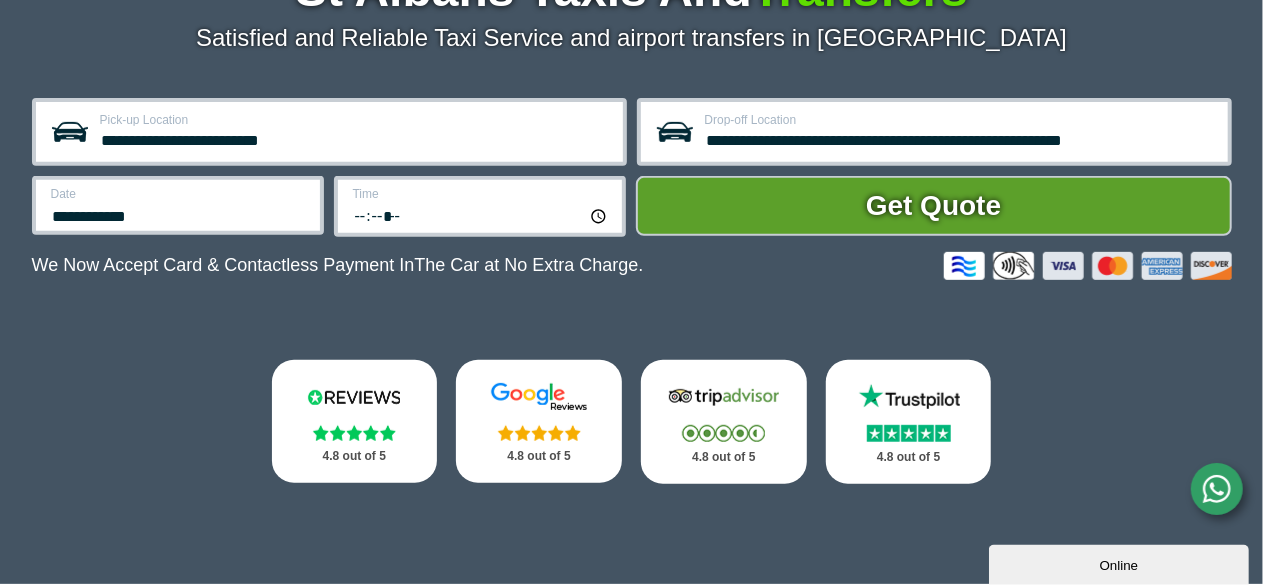 scroll, scrollTop: 331, scrollLeft: 0, axis: vertical 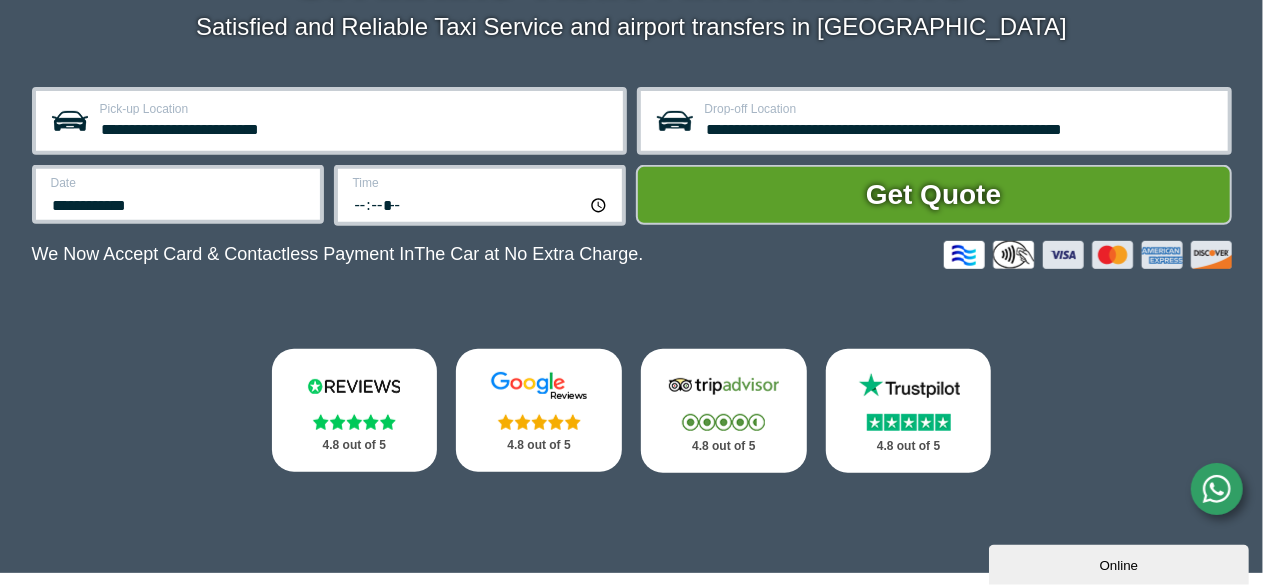 click on "**********" at bounding box center (179, 203) 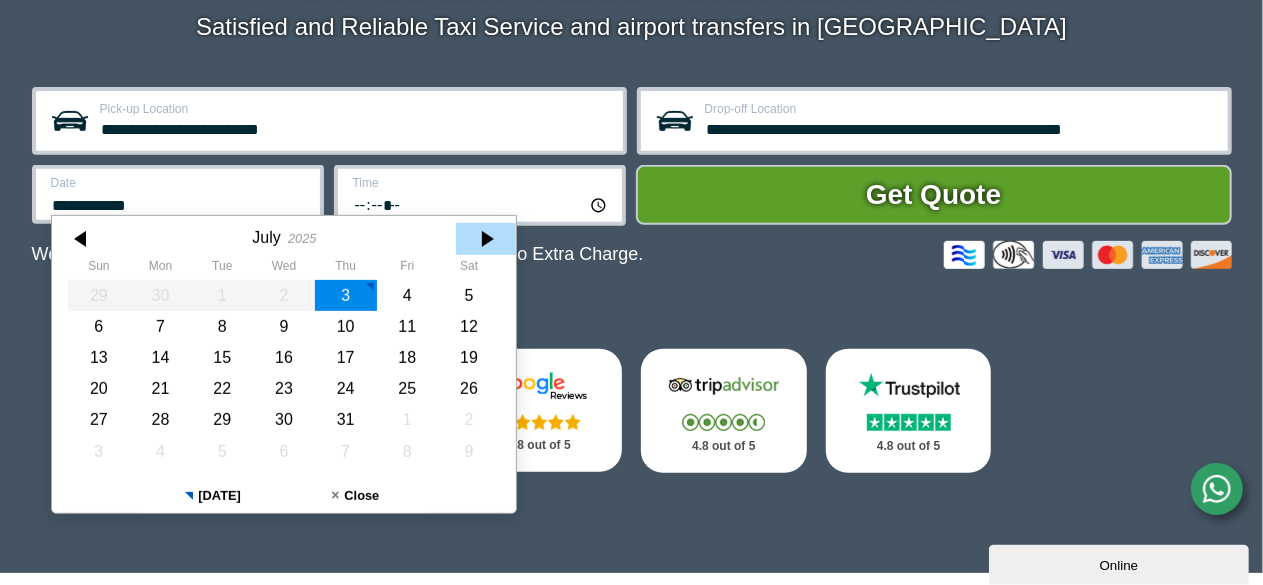 click at bounding box center (486, 239) 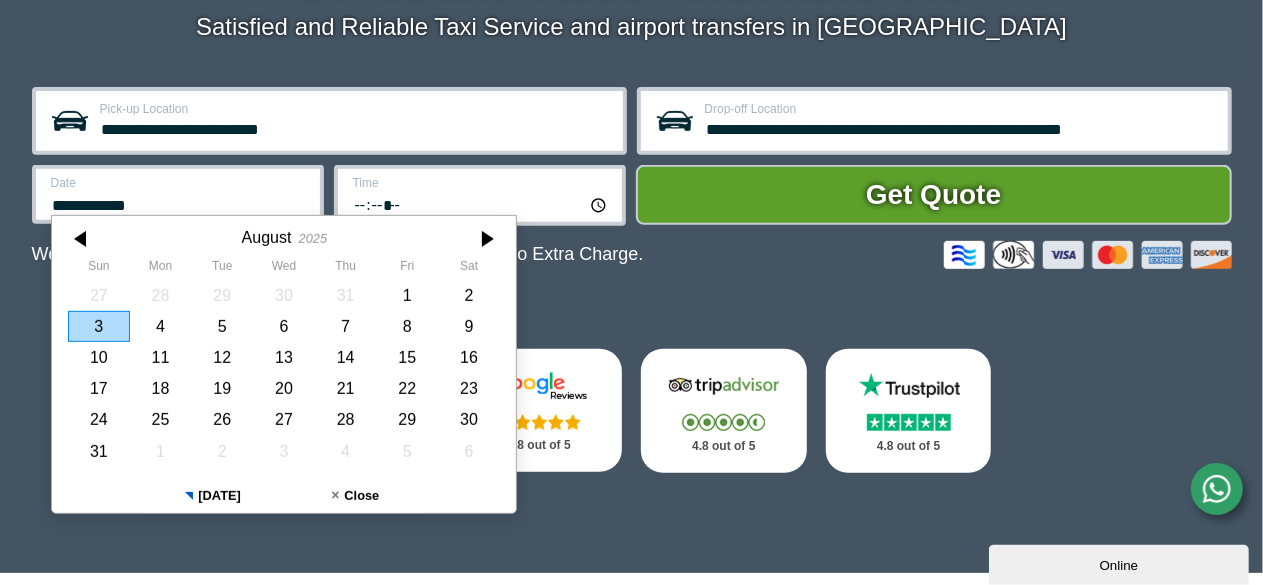 click at bounding box center [486, 239] 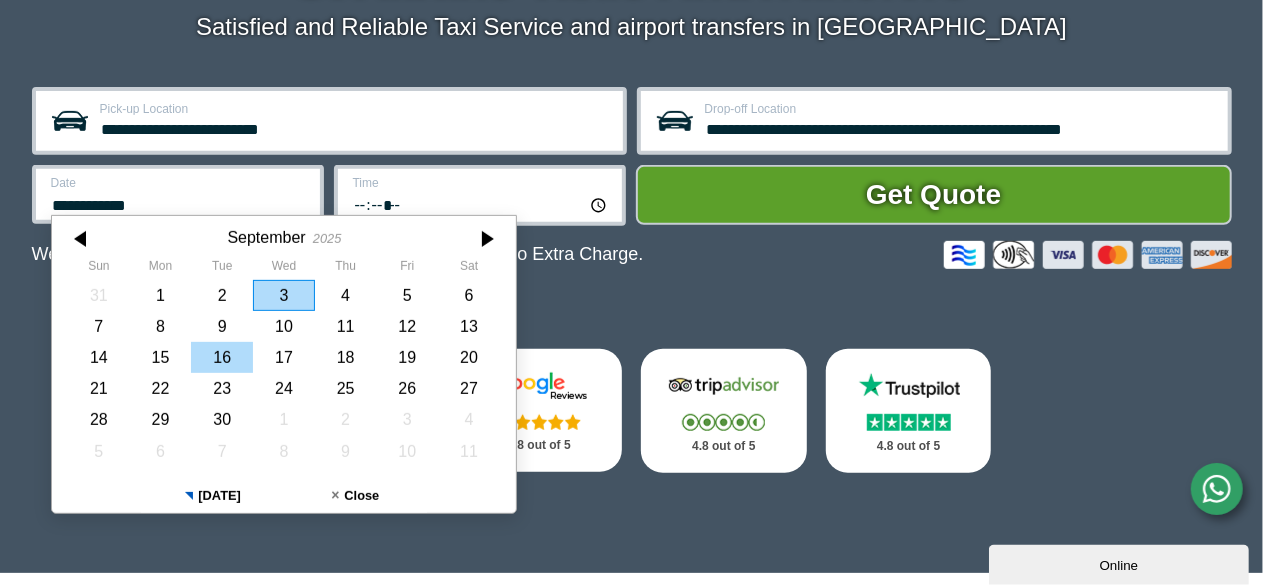 click on "16" at bounding box center (222, 357) 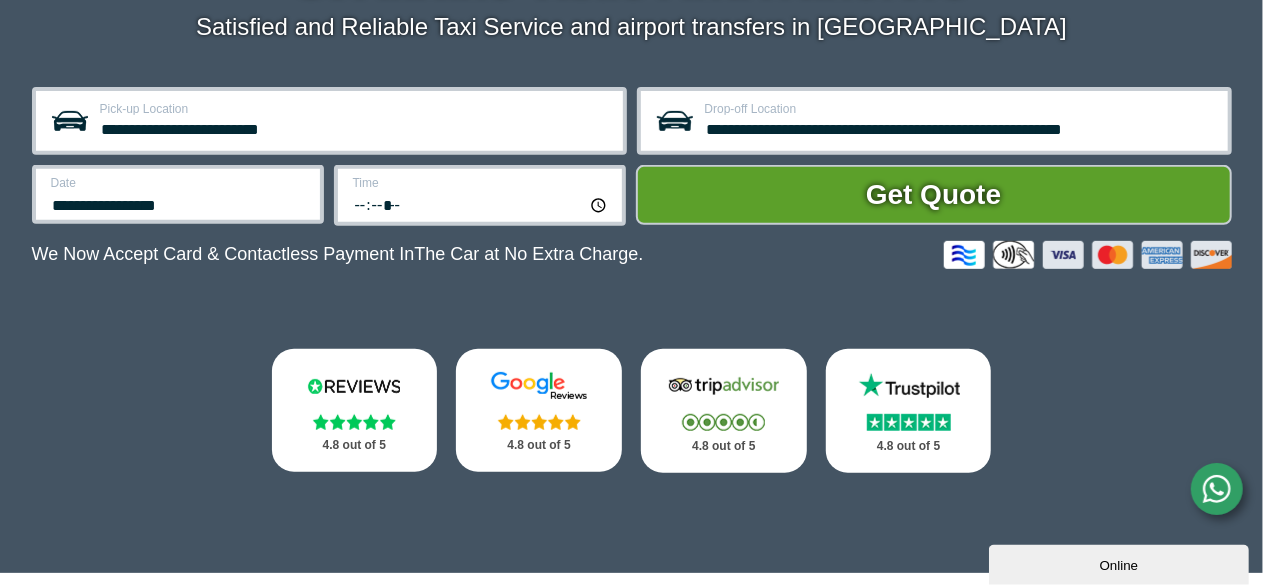 click on "*****" at bounding box center [481, 204] 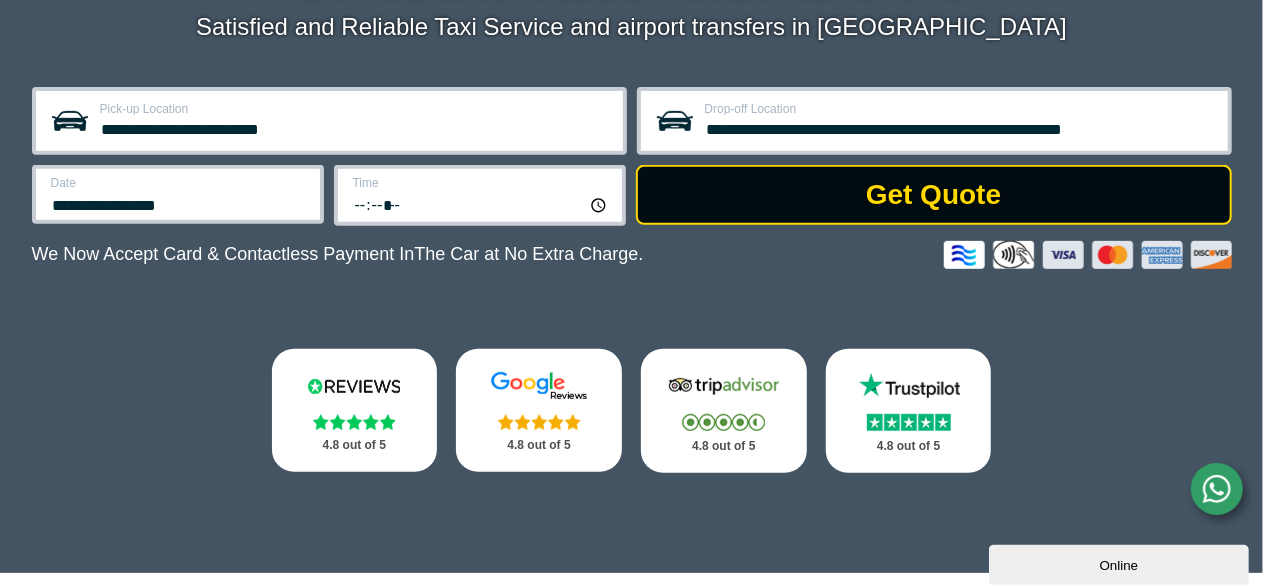click on "Get Quote" at bounding box center [934, 195] 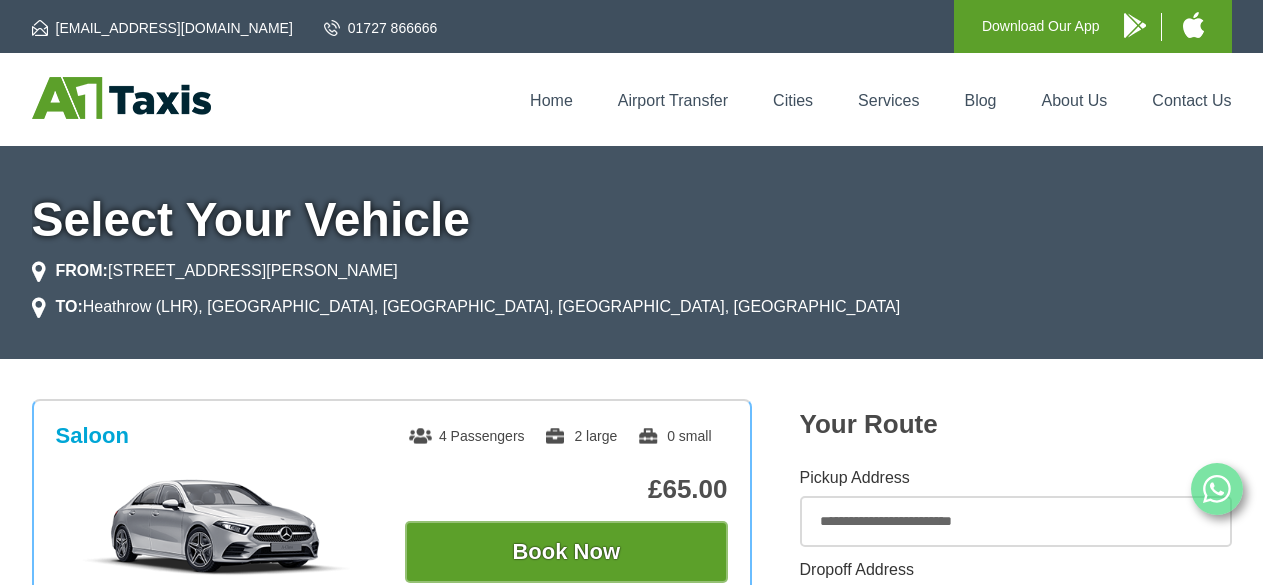 scroll, scrollTop: 0, scrollLeft: 0, axis: both 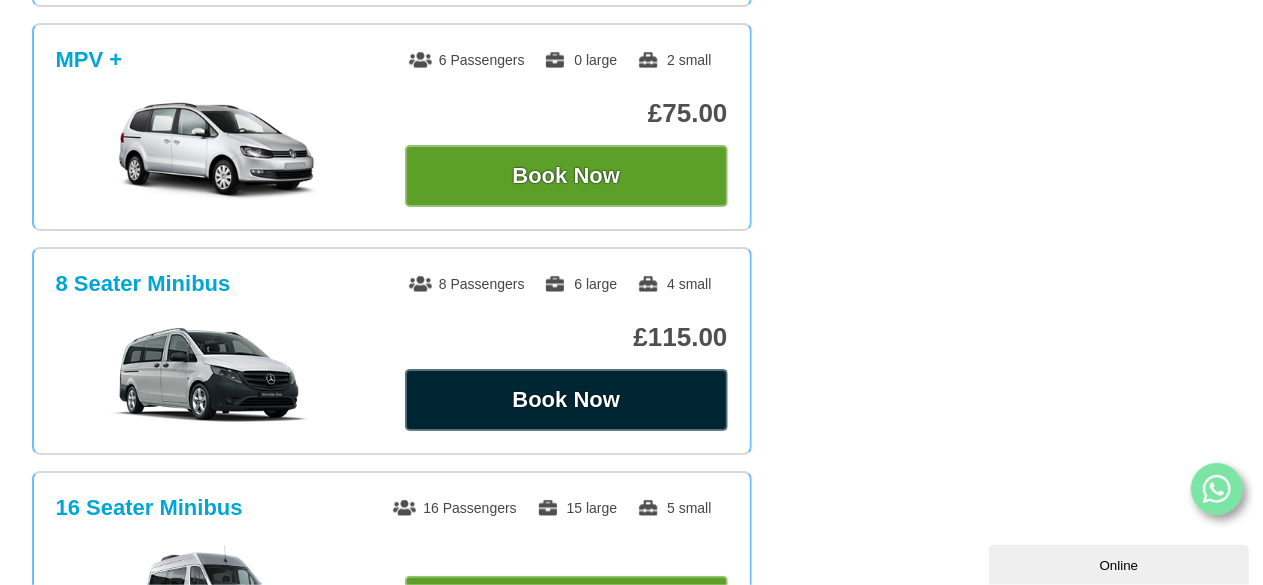 click on "Book Now" at bounding box center [566, 400] 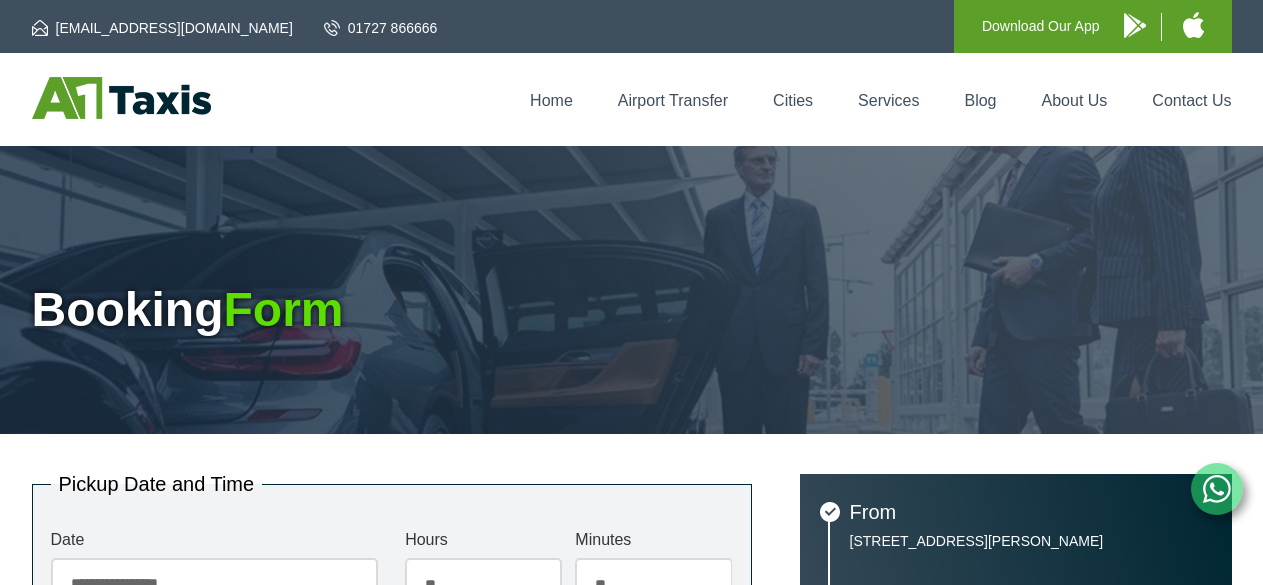 scroll, scrollTop: 0, scrollLeft: 0, axis: both 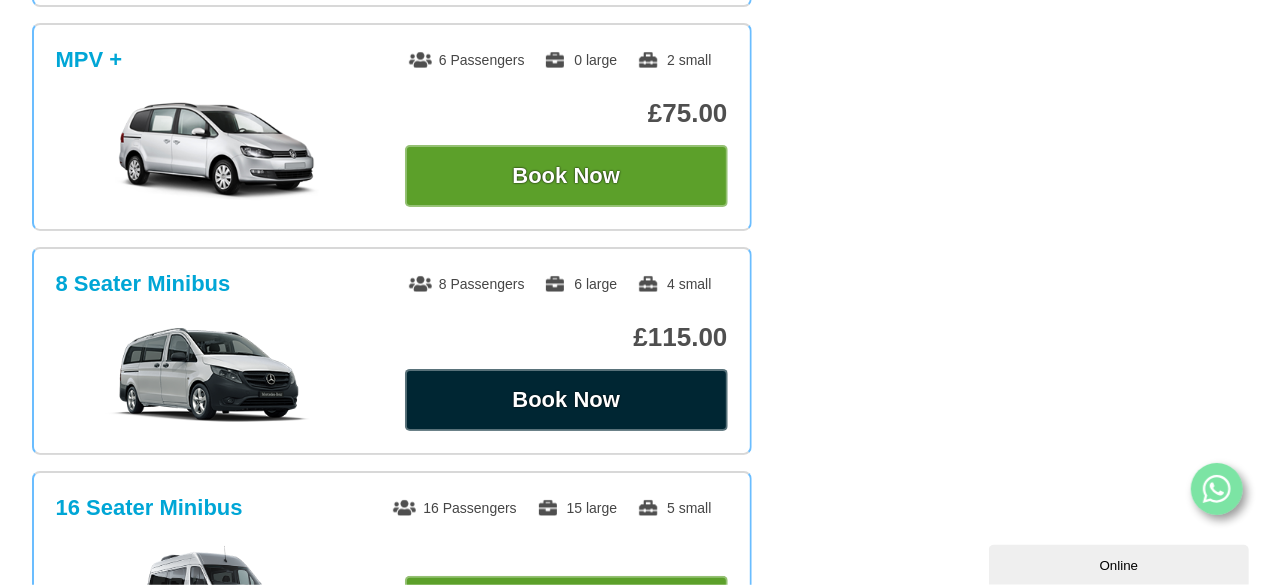 click on "Book Now" at bounding box center [566, 400] 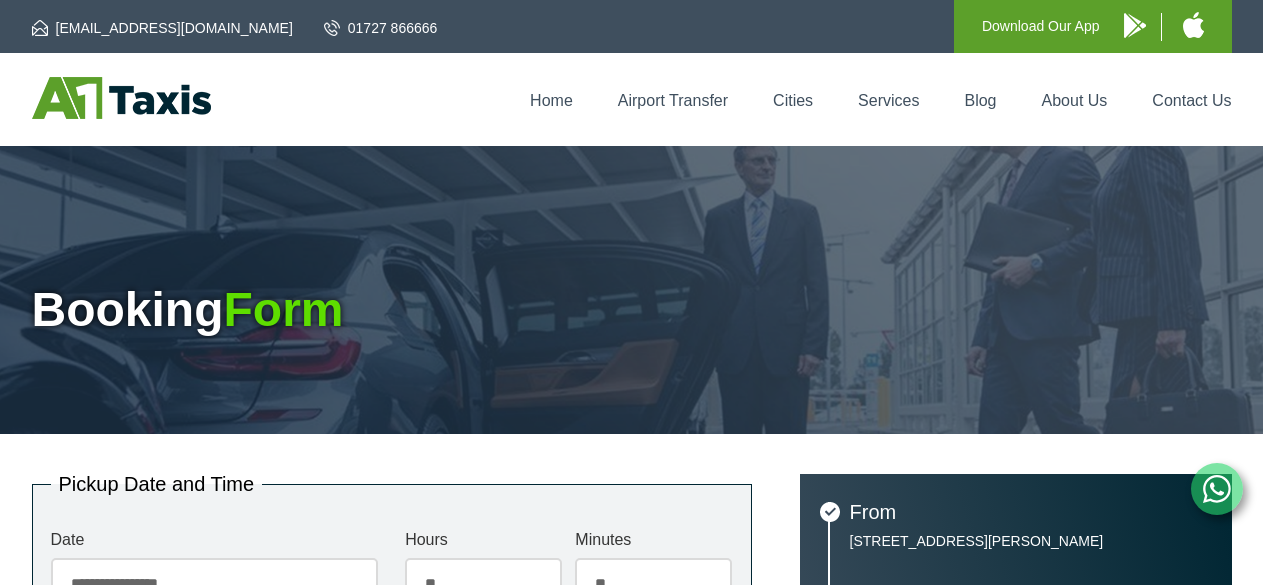 scroll, scrollTop: 0, scrollLeft: 0, axis: both 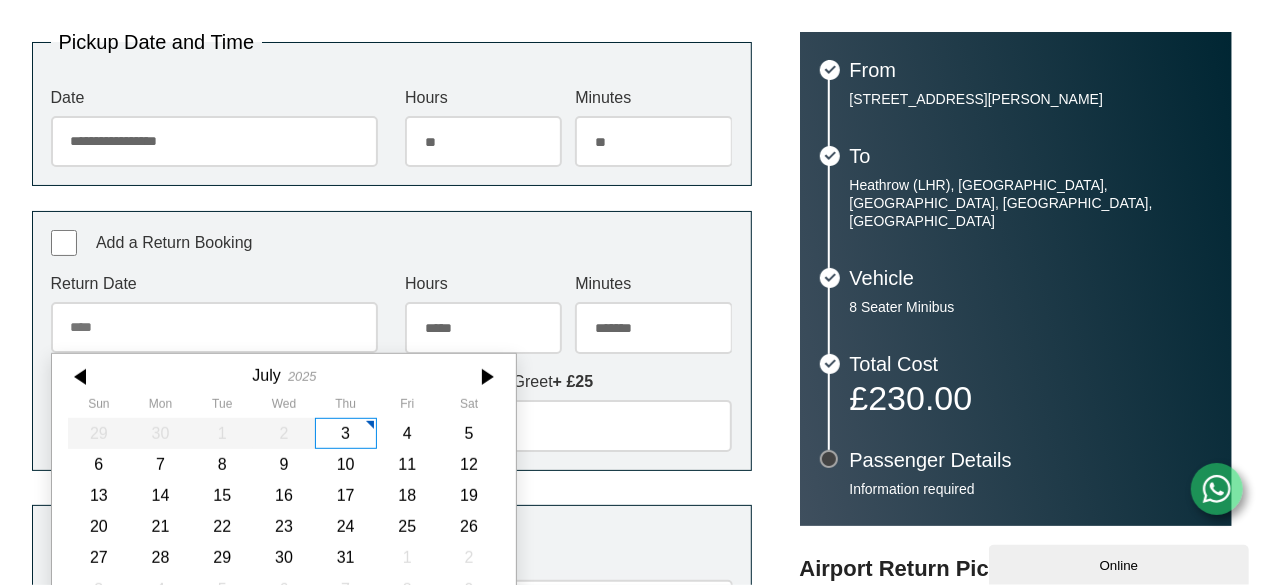 click on "Return Date
July 2025     Sun Mon Tue Wed Thu Fri Sat 29 30 1 2 3 4 5 6 7 8 9 10 11 12 13 14 15 16 17 18 19 20 21 22 23 24 25 26 27 28 29 30 31 1 2 3 4 5 6 7 8 9 Today Close" at bounding box center [214, 314] 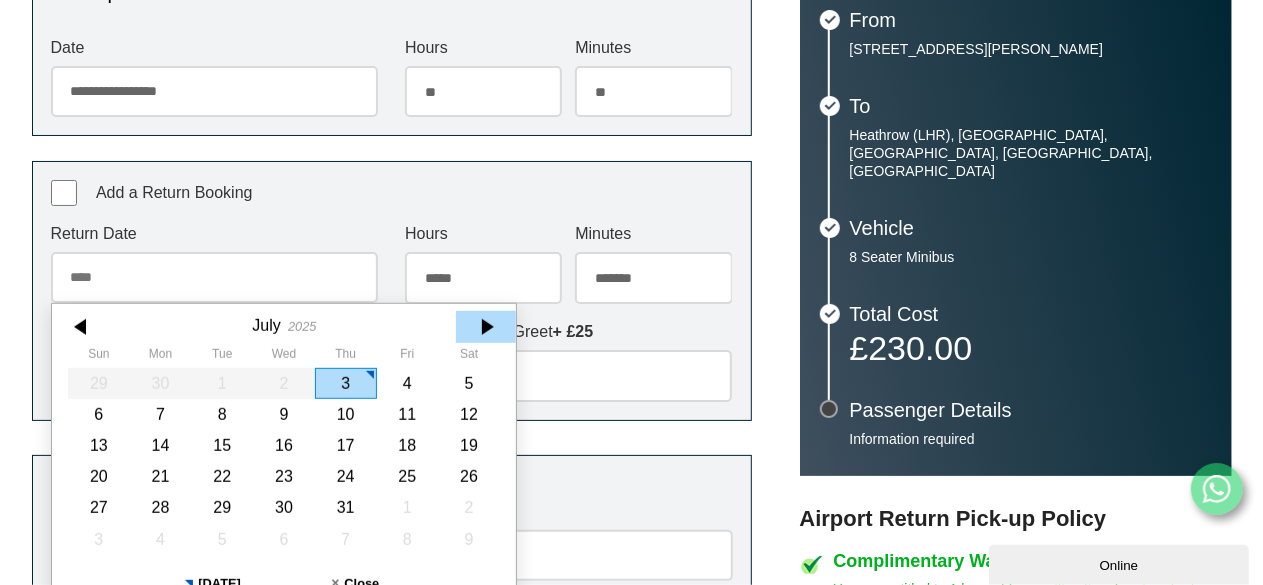 click at bounding box center [486, 327] 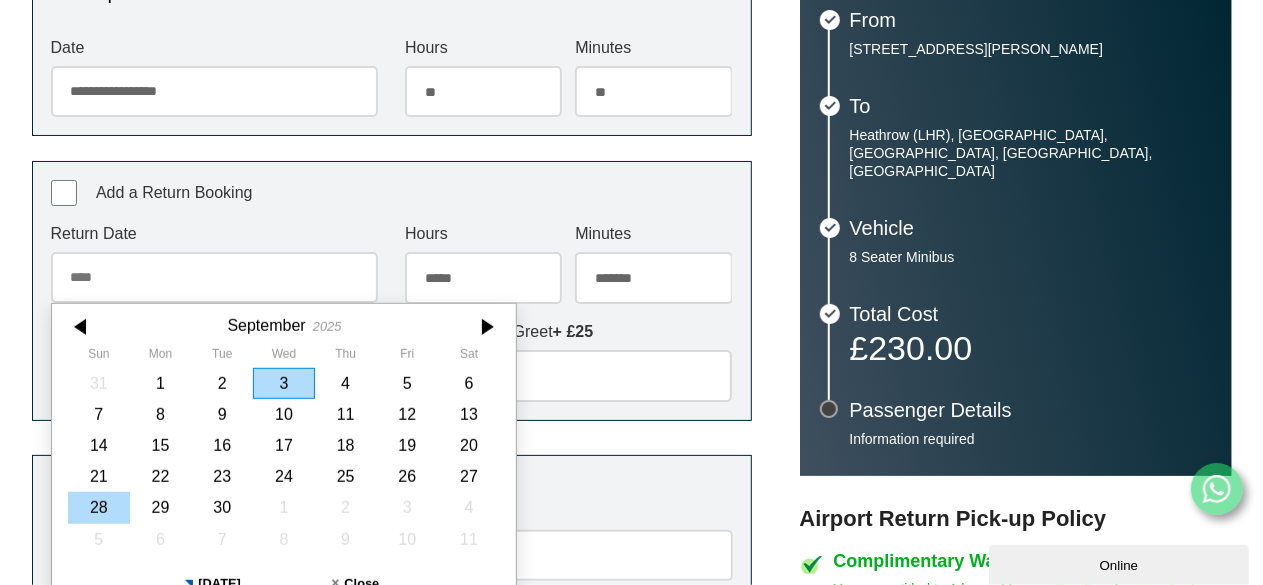 click on "28" at bounding box center (99, 508) 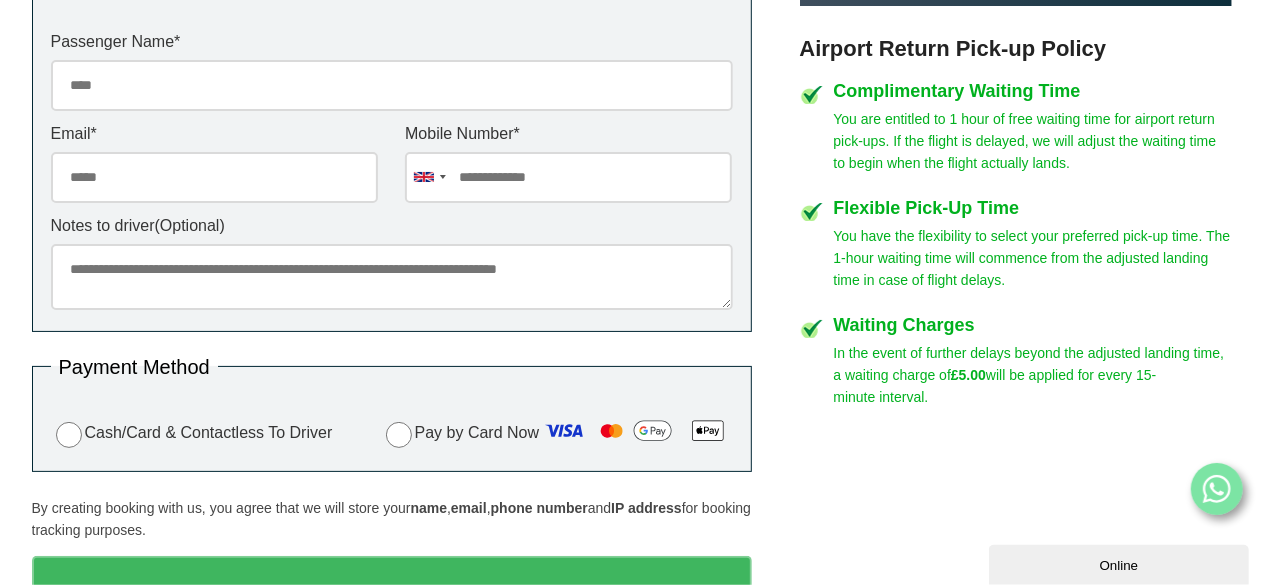 scroll, scrollTop: 967, scrollLeft: 0, axis: vertical 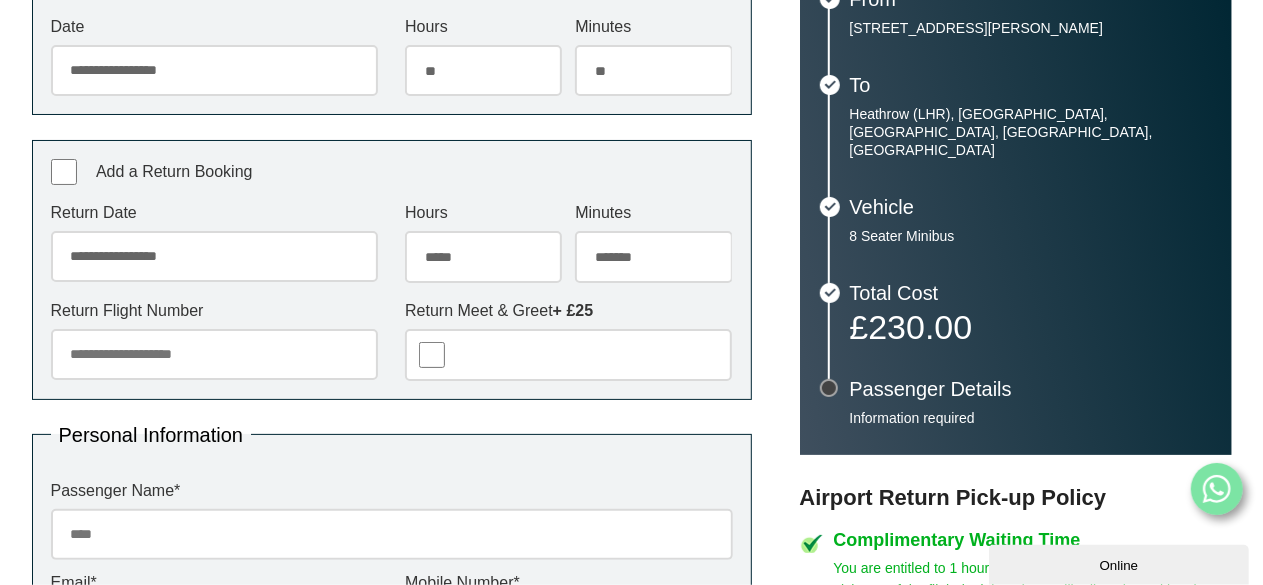 click on "Return Flight Number" at bounding box center [214, 354] 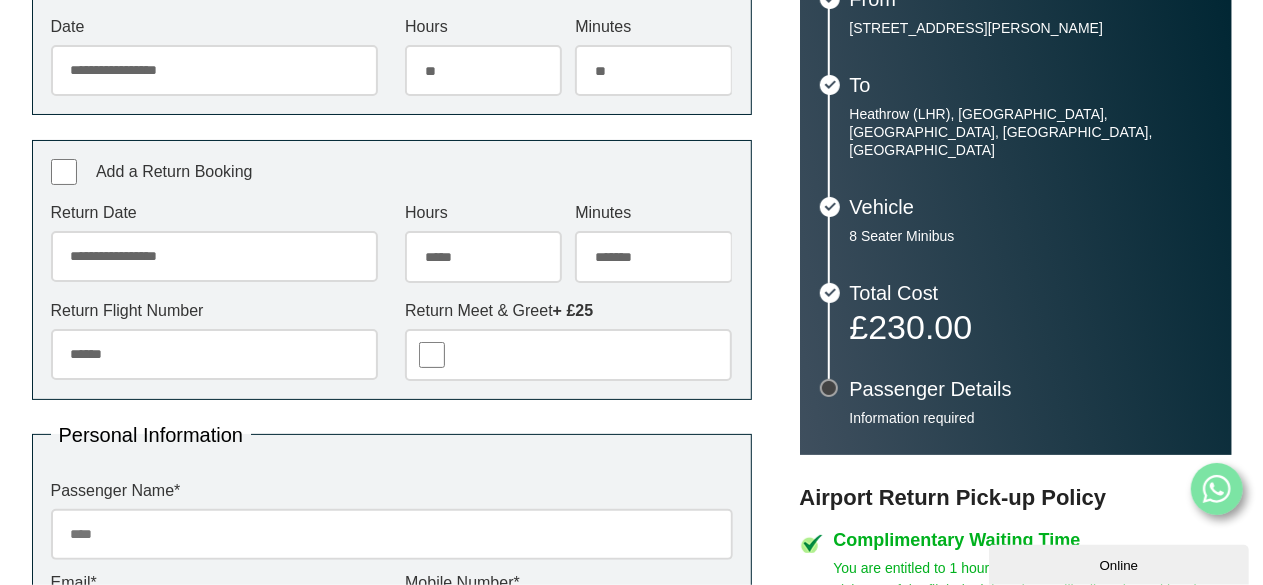 click on "*****" at bounding box center (214, 354) 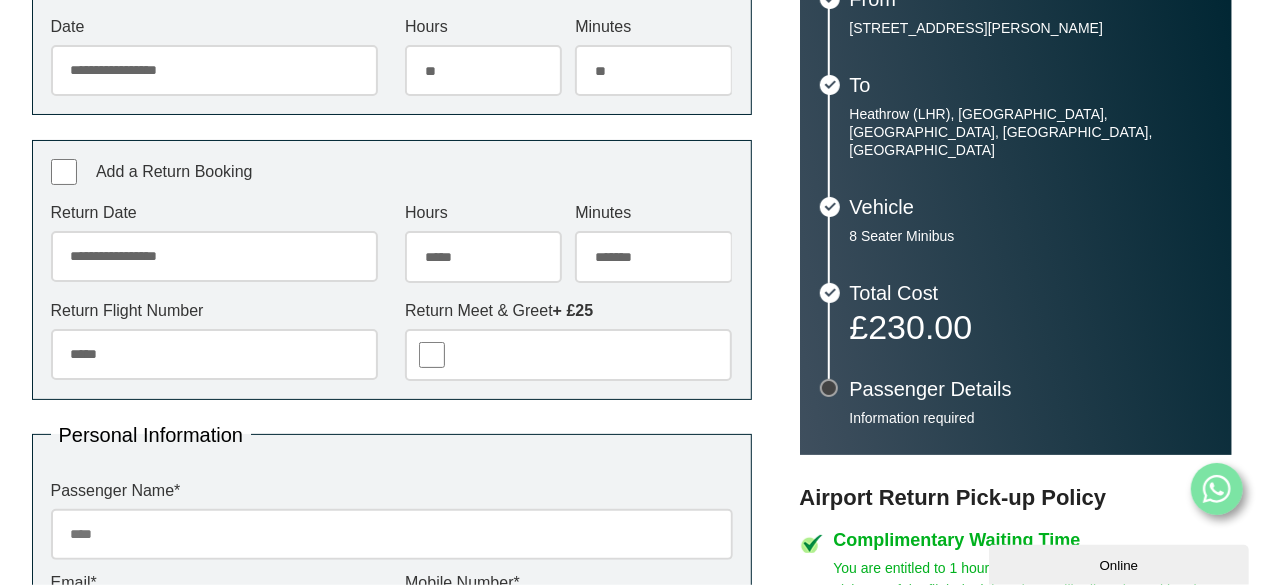 type on "*****" 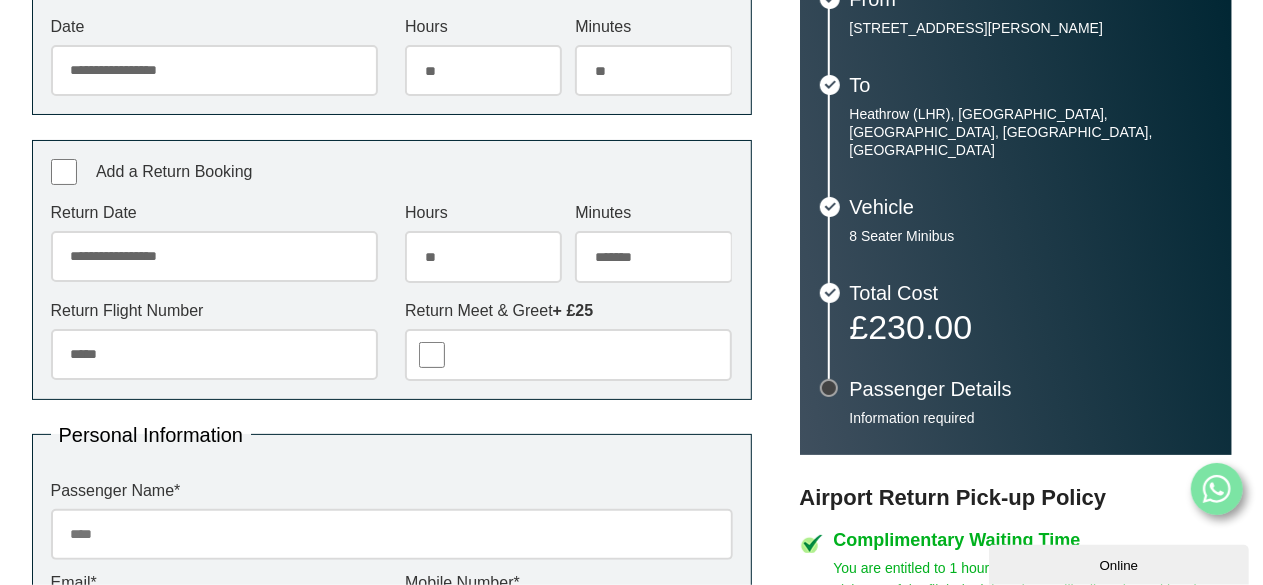 click on "*****
**
**
**
**
**
**
** ** ** ** ** ** ** ** ** ** ** ** ** ** ** ** ** **" at bounding box center (483, 256) 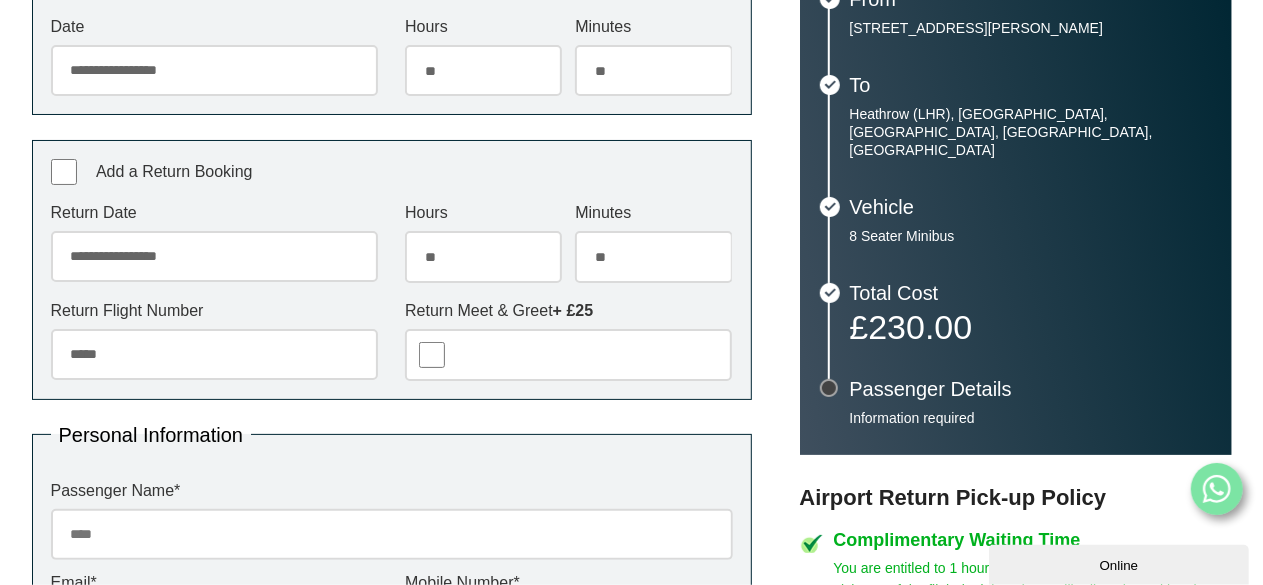 click on "*******
**
**
**
**
**
**
** ** ** ** ** ** ** ** ** ** ** ** ** ** ** ** ** ** ** ** ** ** ** ** ** ** **" at bounding box center [653, 256] 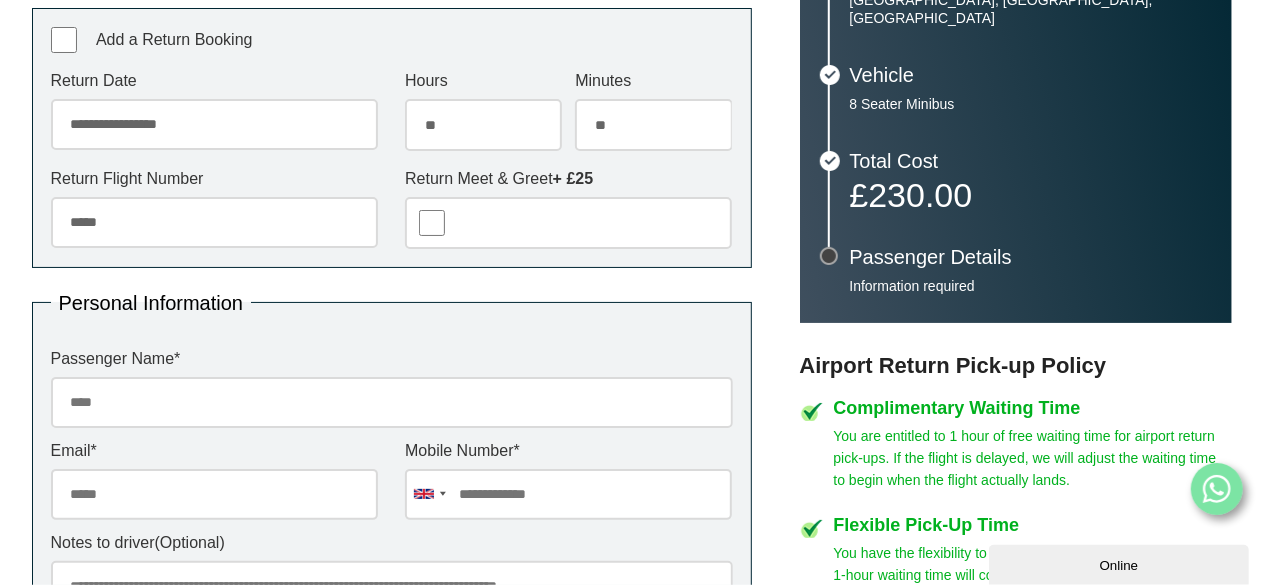 scroll, scrollTop: 730, scrollLeft: 0, axis: vertical 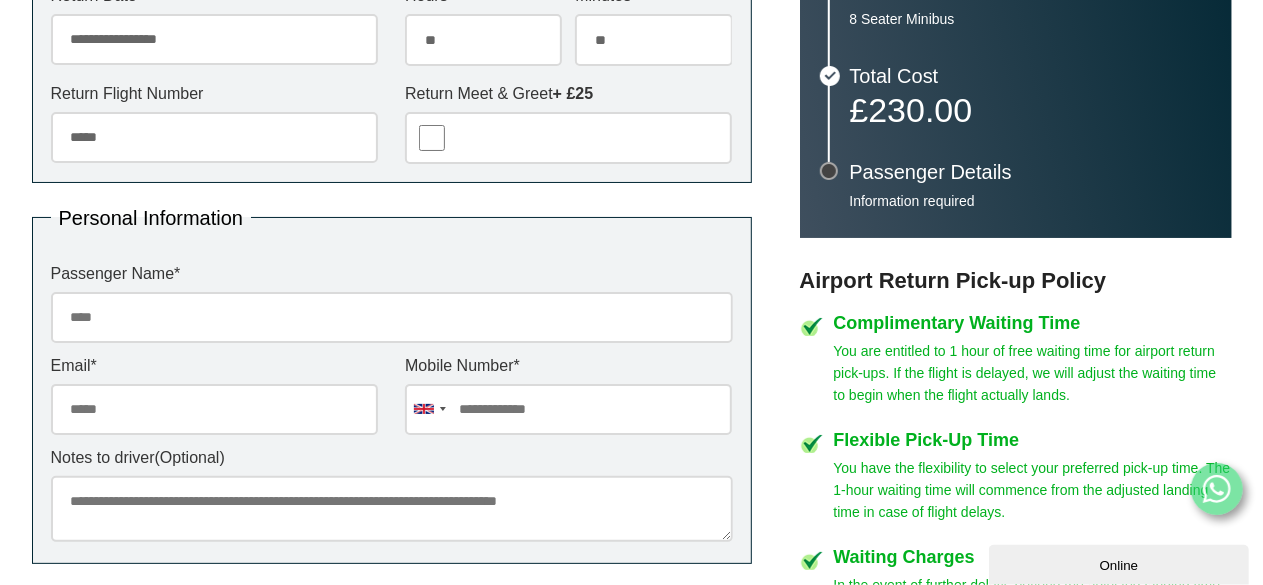 click on "Passenger Name  *" at bounding box center [392, 317] 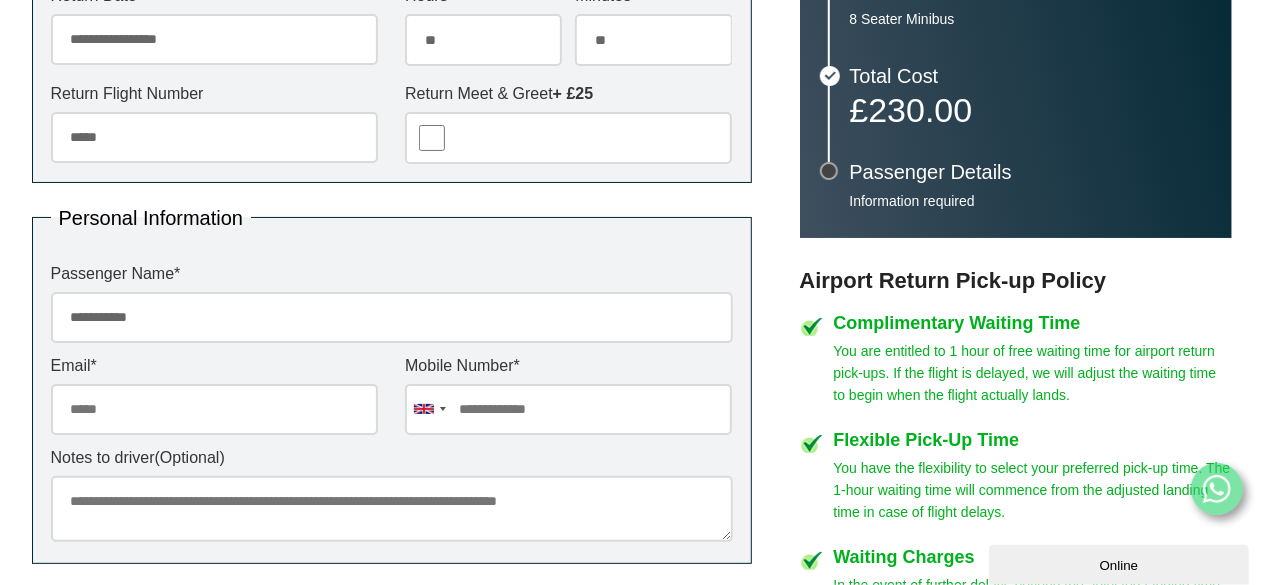 drag, startPoint x: 229, startPoint y: 317, endPoint x: 104, endPoint y: 318, distance: 125.004 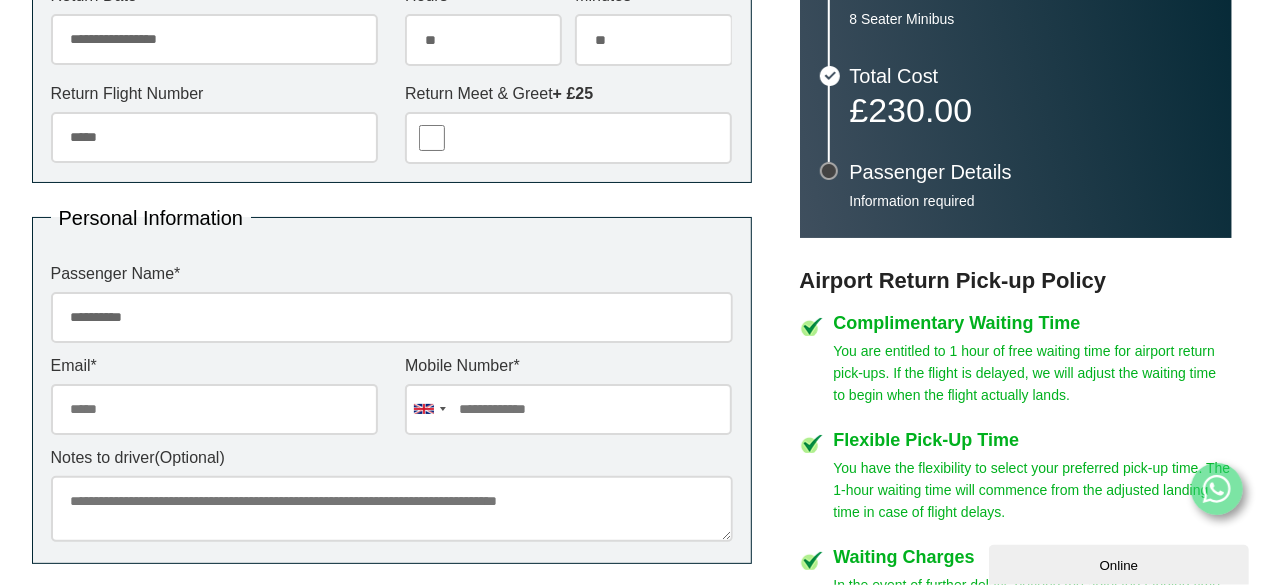 type on "**********" 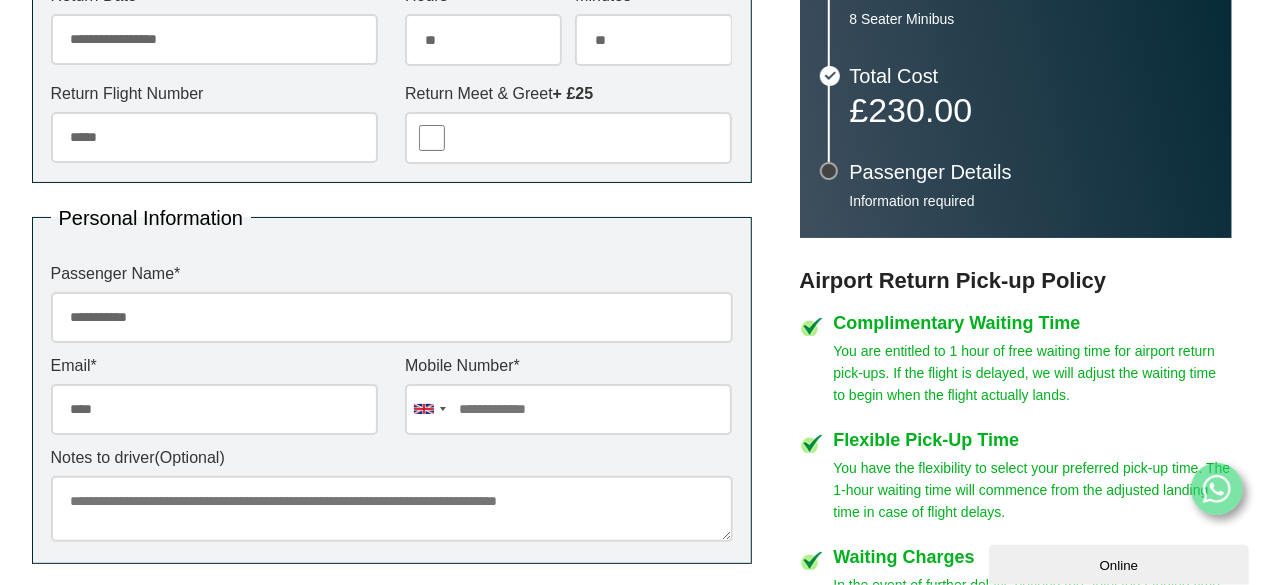 type on "**********" 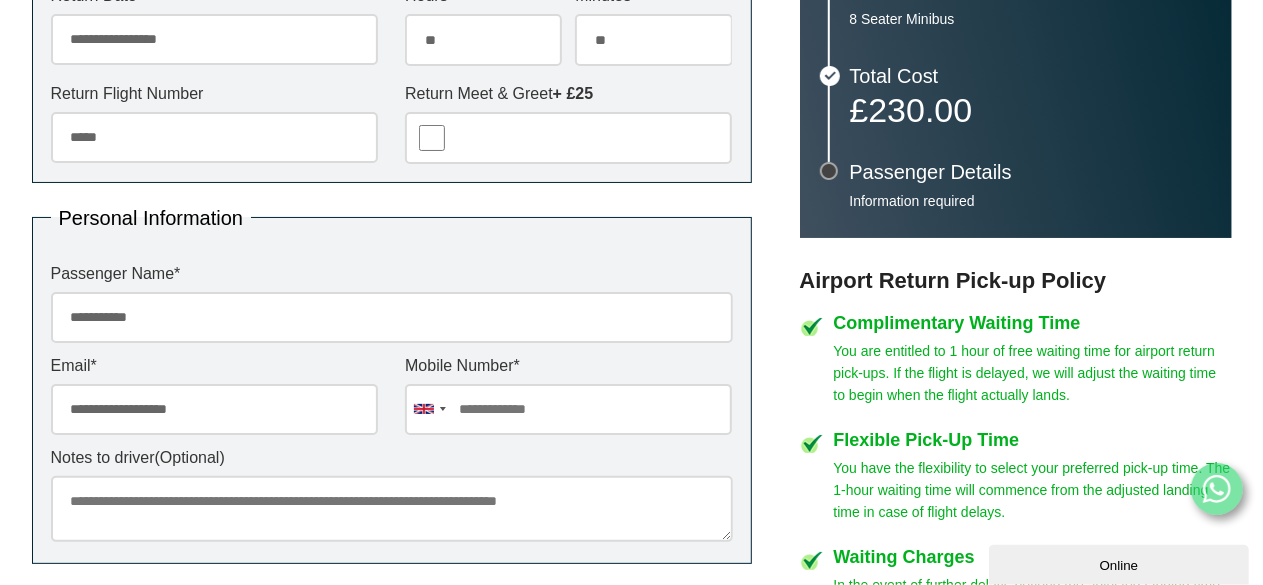 click at bounding box center (568, 409) 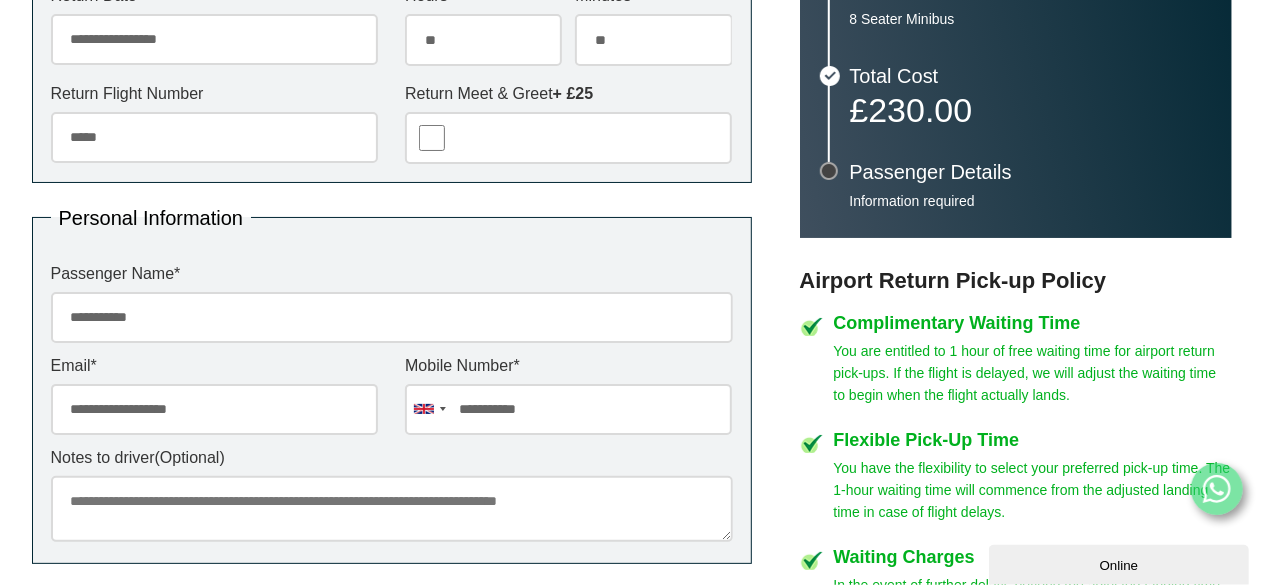 type on "**********" 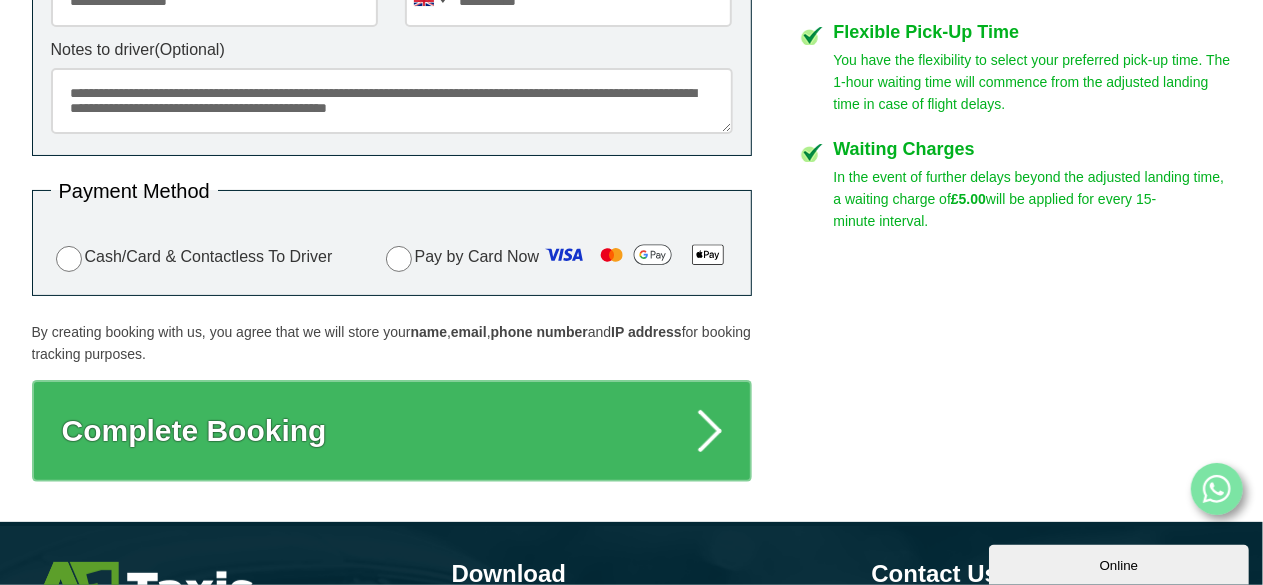 scroll, scrollTop: 1173, scrollLeft: 0, axis: vertical 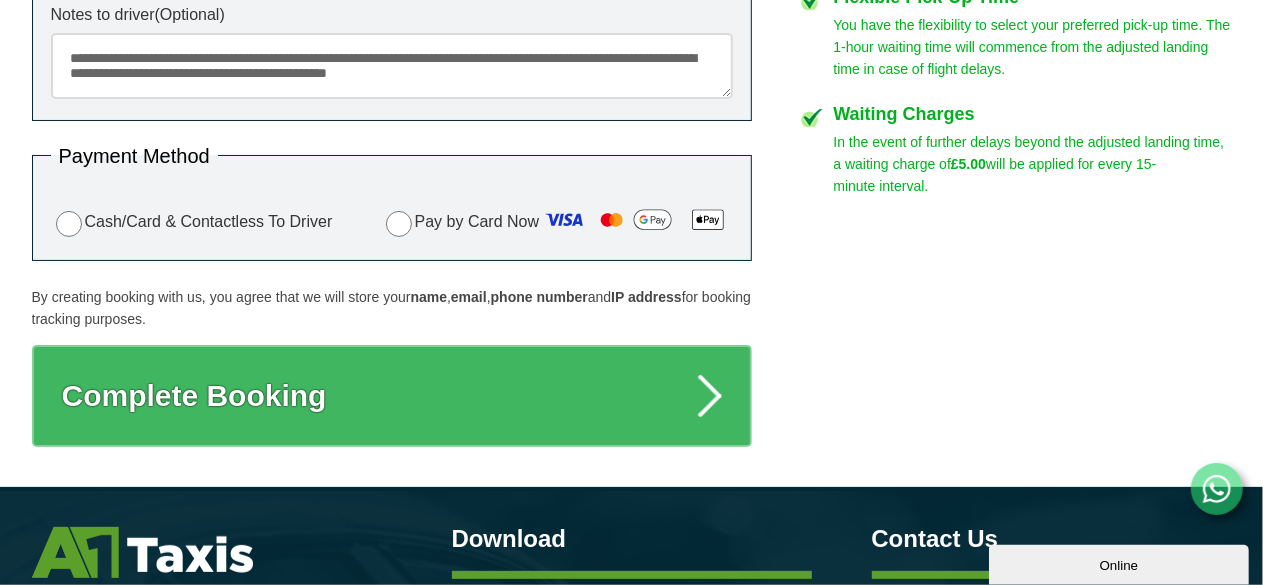 type on "**********" 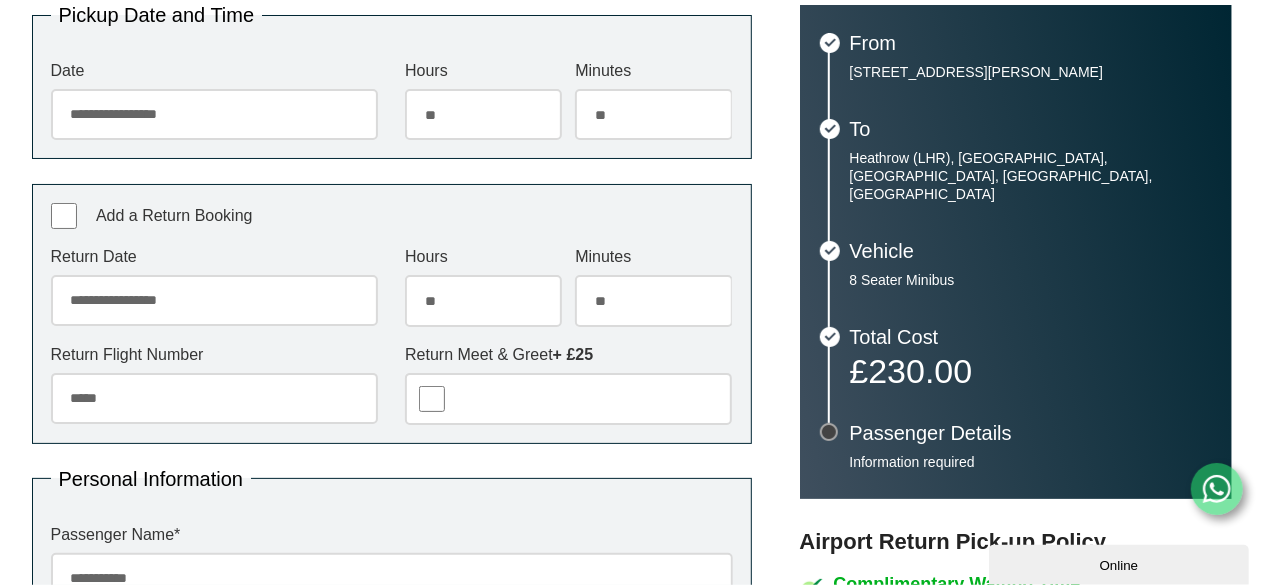 scroll, scrollTop: 467, scrollLeft: 0, axis: vertical 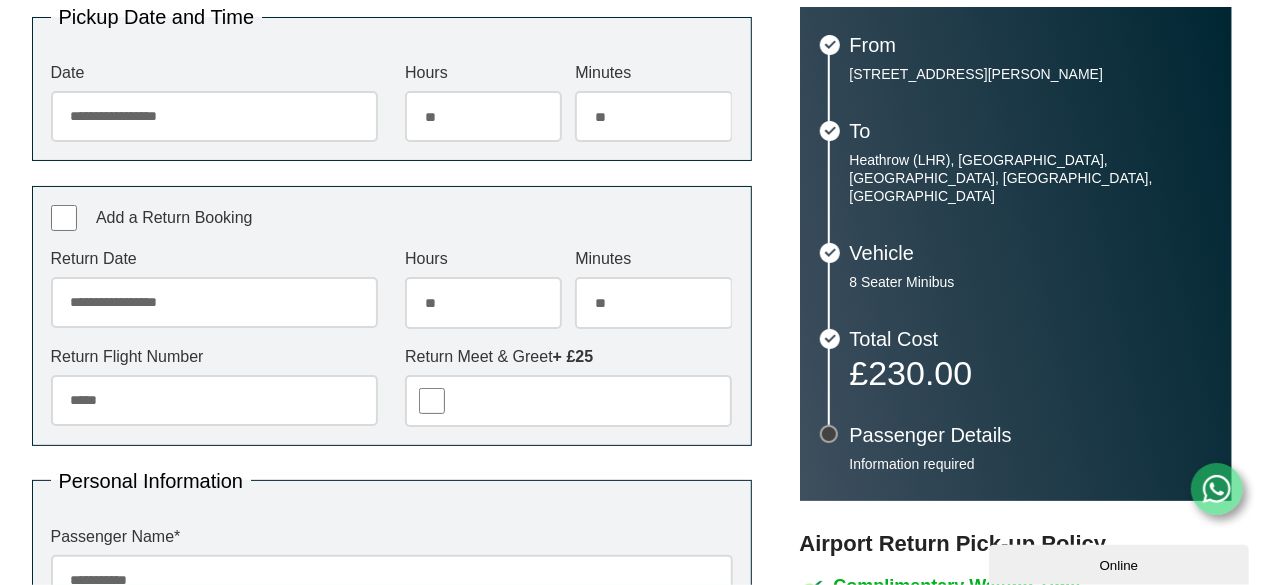 click on "*****
**
**
**
**
**
**
** ** ** ** ** ** ** ** ** ** ** ** ** ** ** ** ** **" at bounding box center (483, 302) 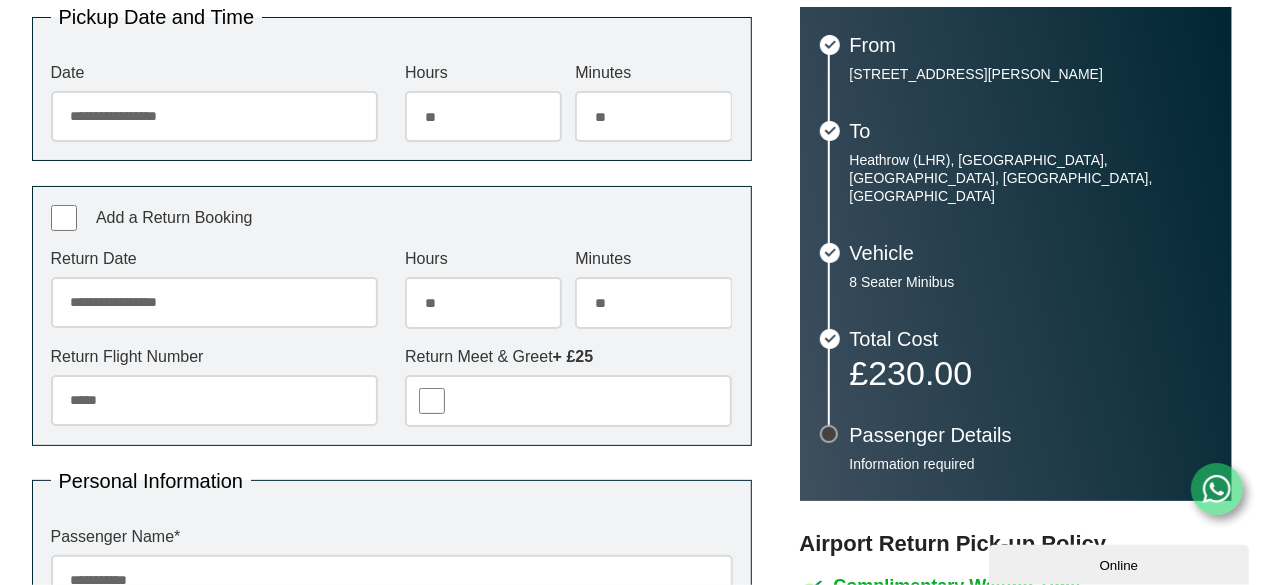 click on "*******
**
**
**
**
**
**
** ** ** ** ** ** ** ** ** ** ** ** ** ** ** ** ** ** ** ** ** ** ** ** ** ** **" at bounding box center [653, 302] 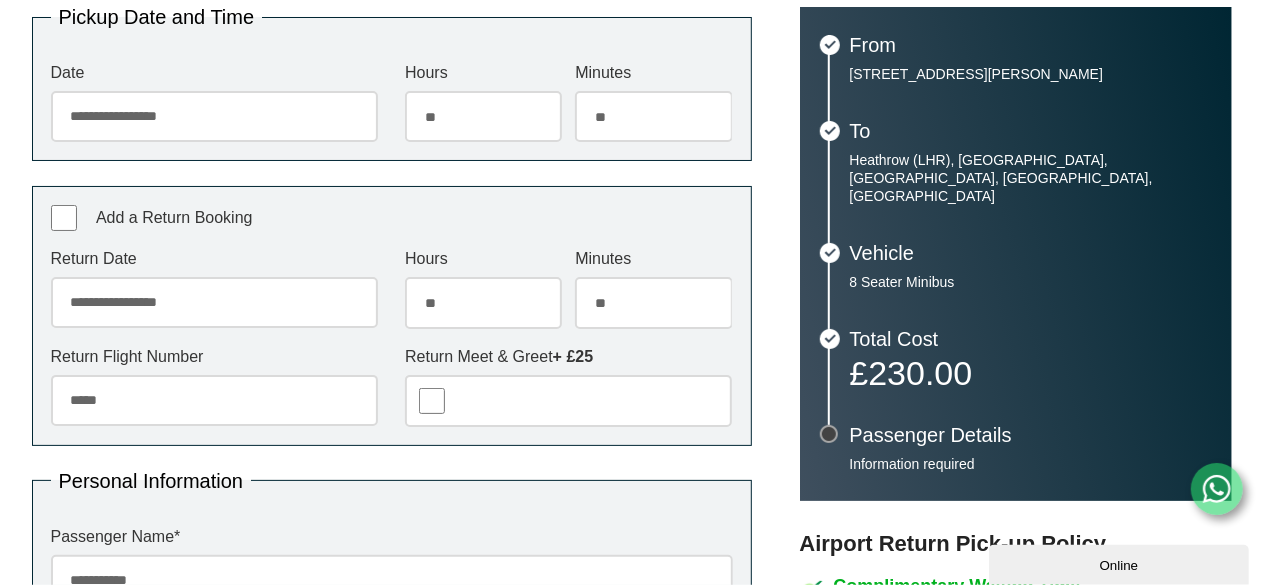 click on "*******
**
**
**
**
**
**
** ** ** ** ** ** ** ** ** ** ** ** ** ** ** ** ** ** ** ** ** ** ** ** ** ** **" at bounding box center [653, 302] 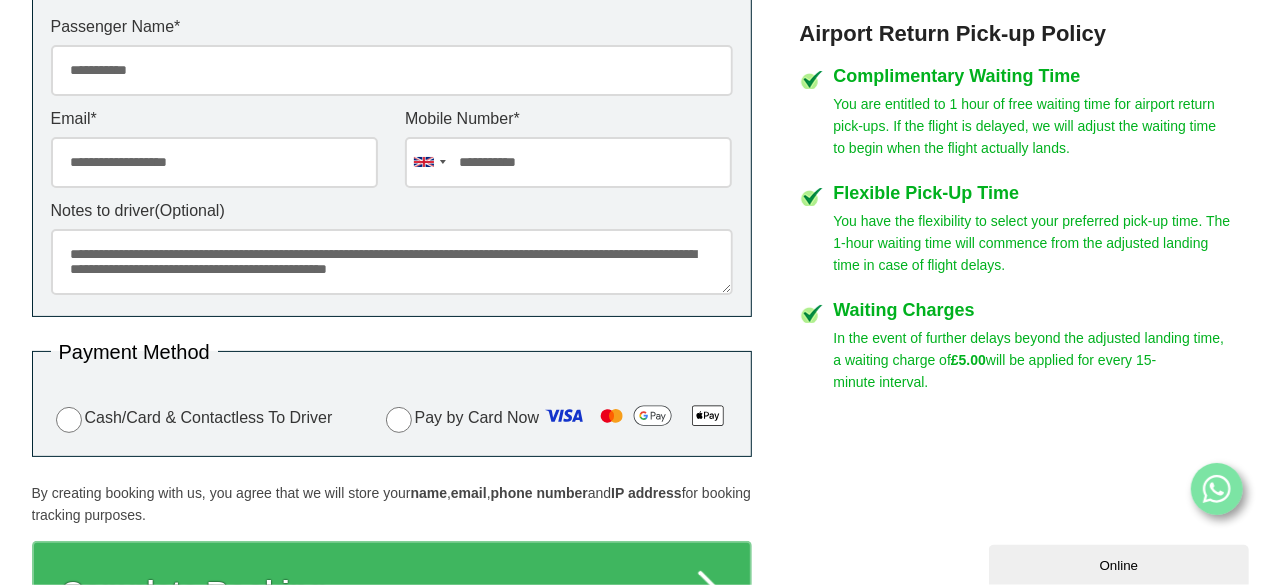 scroll, scrollTop: 1138, scrollLeft: 0, axis: vertical 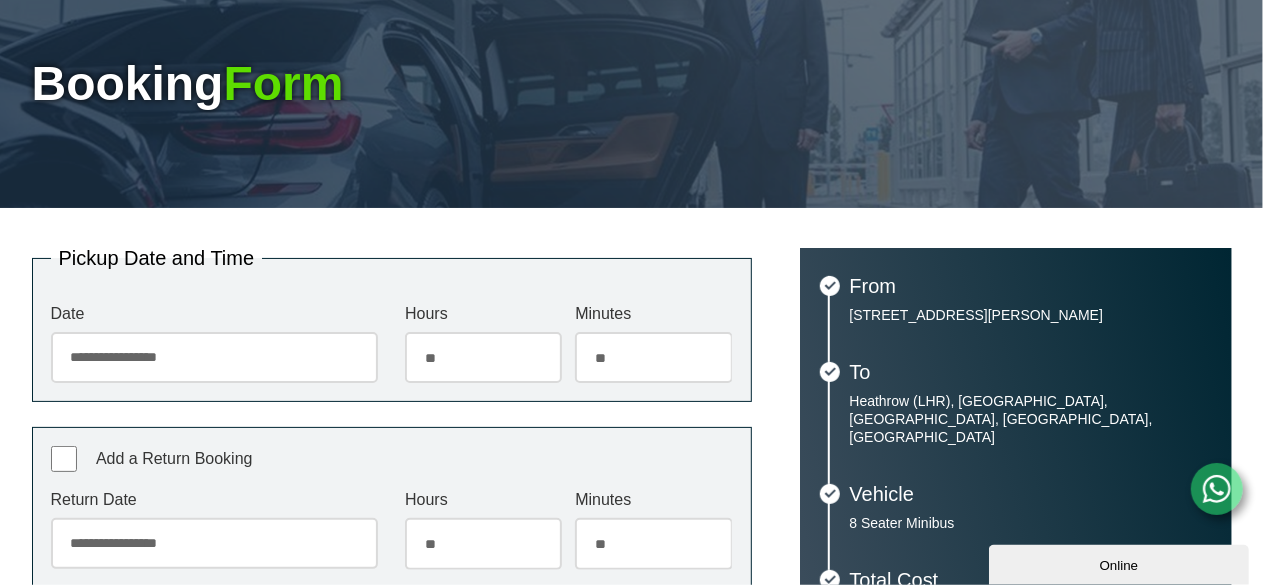 click on "Online" at bounding box center [1118, 564] 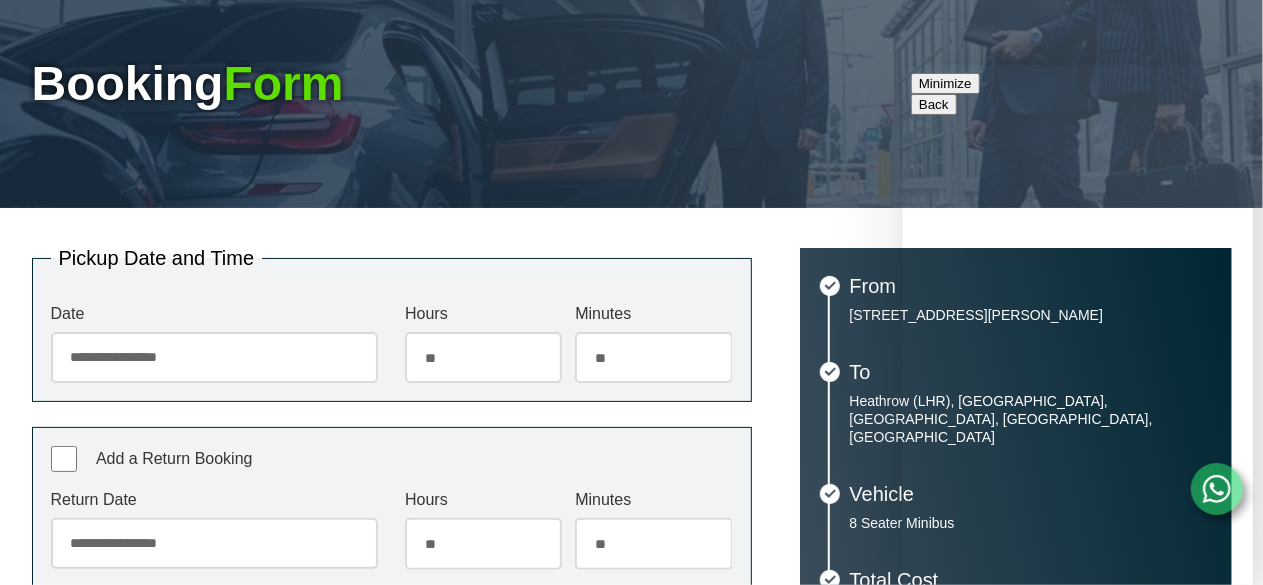 click on "Minimize" at bounding box center [944, 82] 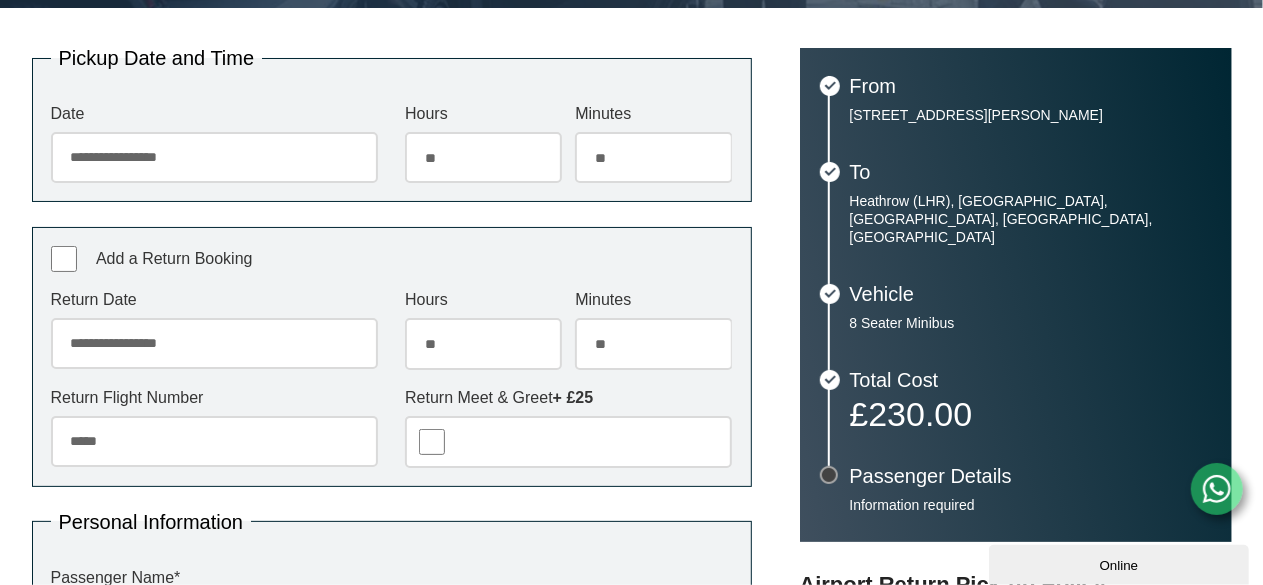 scroll, scrollTop: 466, scrollLeft: 0, axis: vertical 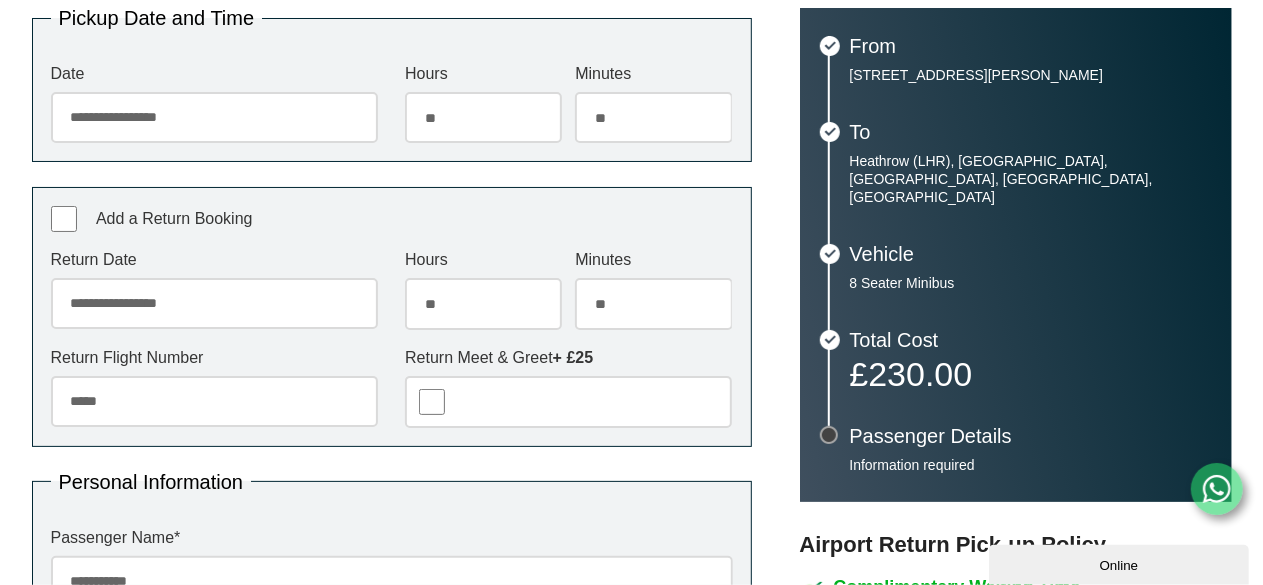 click on "*******
**
**
**
**
**
**
** ** ** ** ** ** ** ** ** ** ** ** ** ** ** ** ** ** ** ** ** ** ** ** ** ** **" at bounding box center (653, 303) 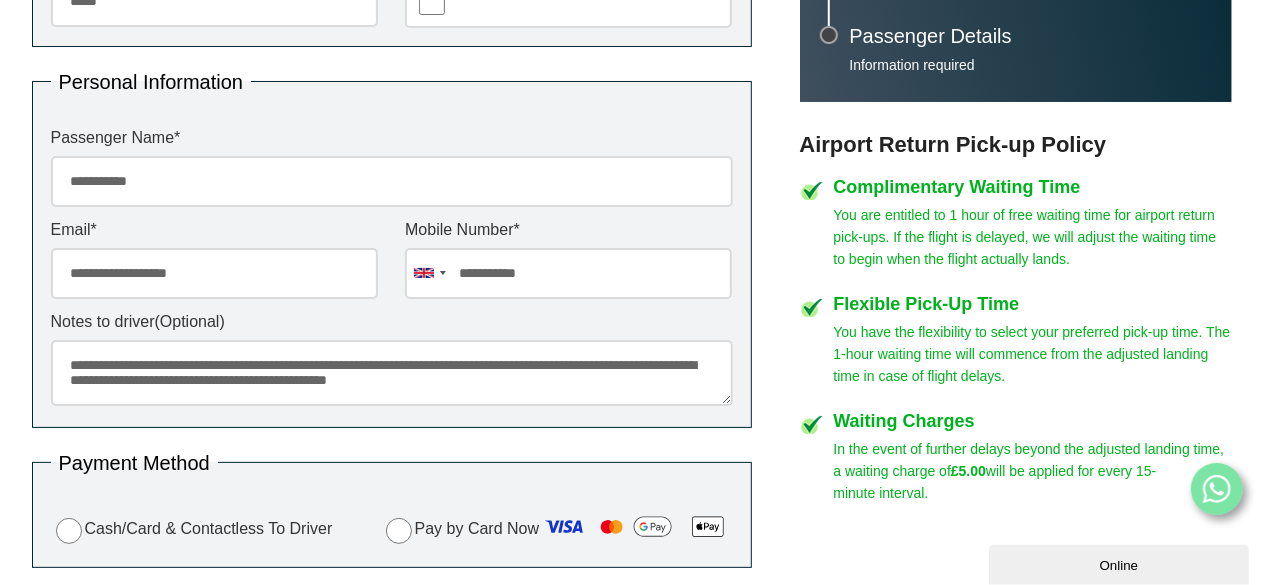 scroll, scrollTop: 906, scrollLeft: 0, axis: vertical 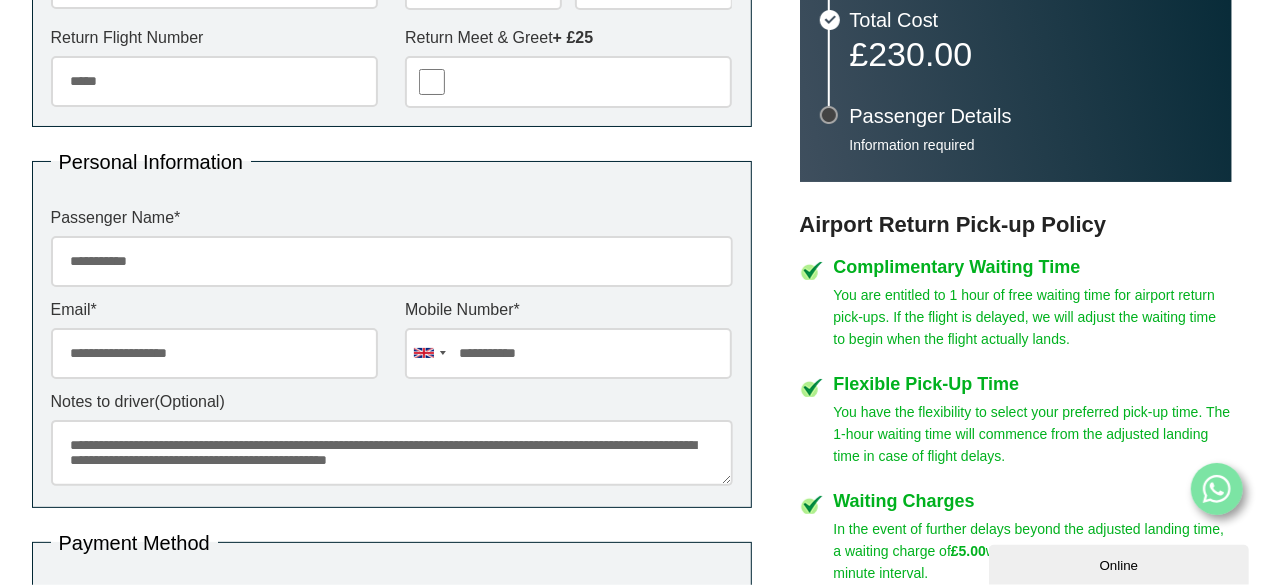 click on "Return Flight Number
*****
Return Meet & Greet  + £25" at bounding box center [392, 69] 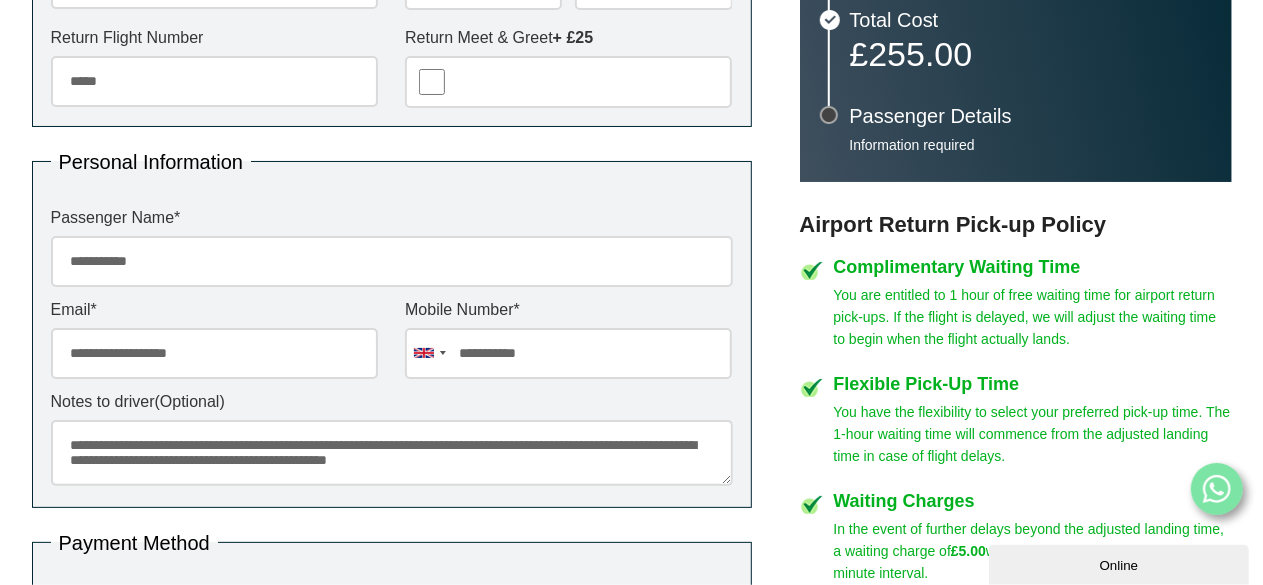 click on "Online" at bounding box center (1120, 548) 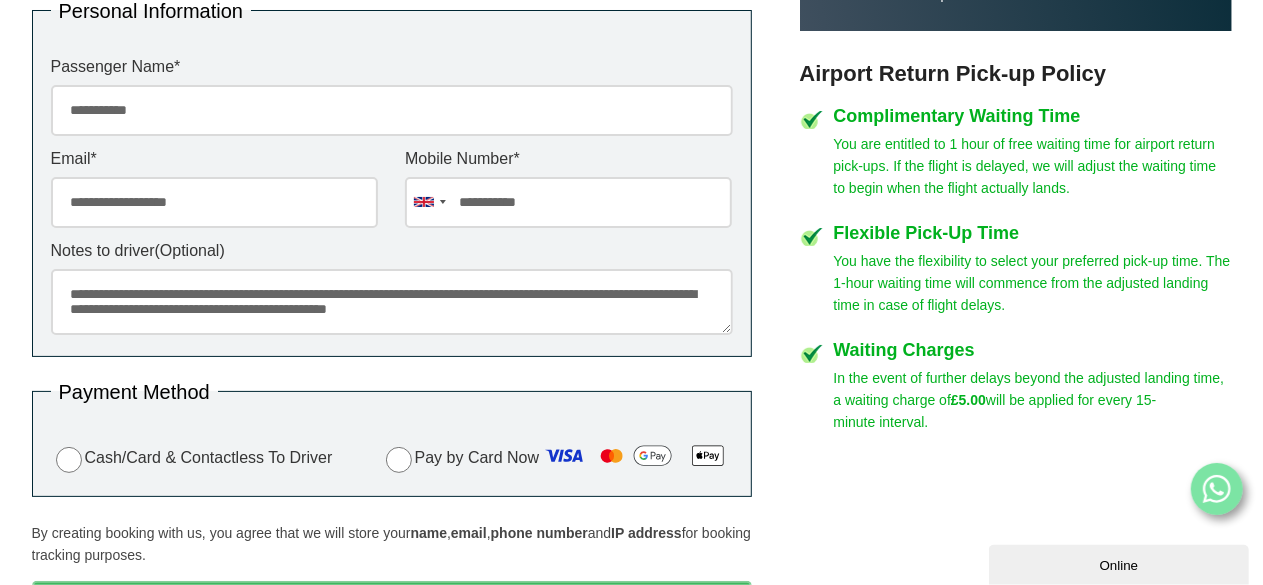 scroll, scrollTop: 946, scrollLeft: 0, axis: vertical 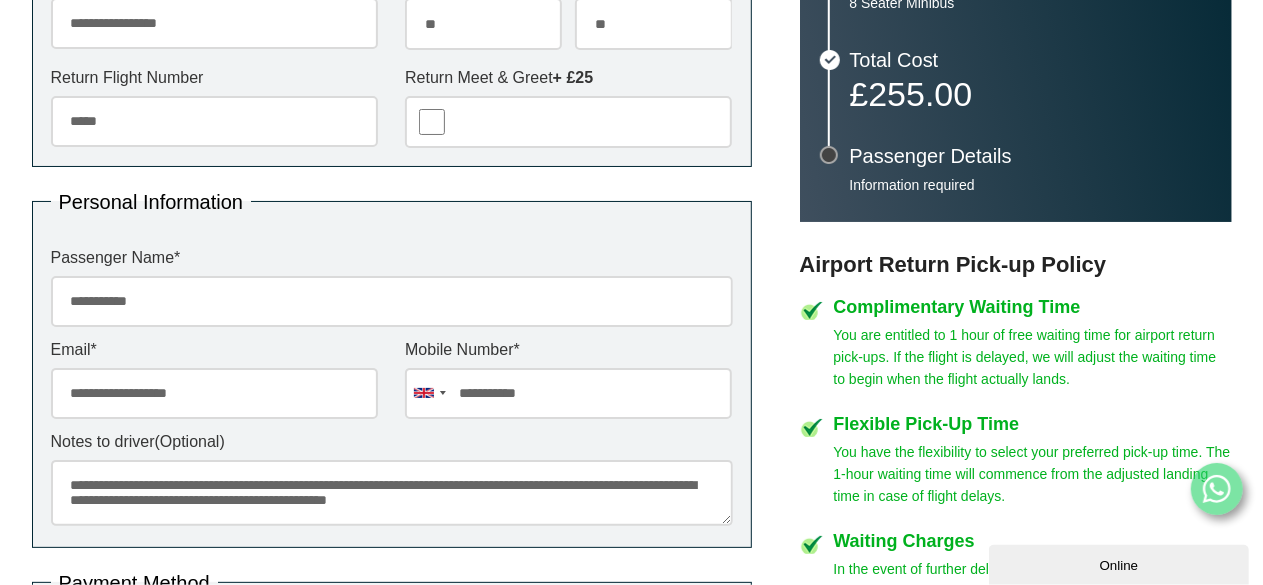 click on "*****
**
**
**
**
**
**
** ** ** ** ** ** ** ** ** ** ** ** ** ** ** ** ** **" at bounding box center (483, 23) 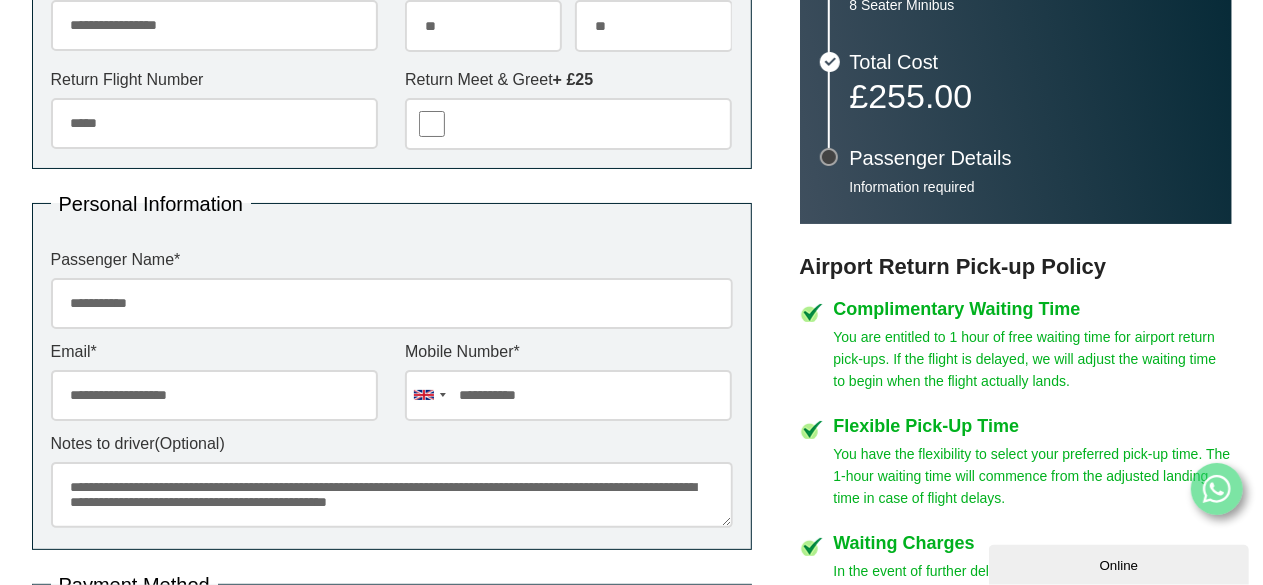select on "**" 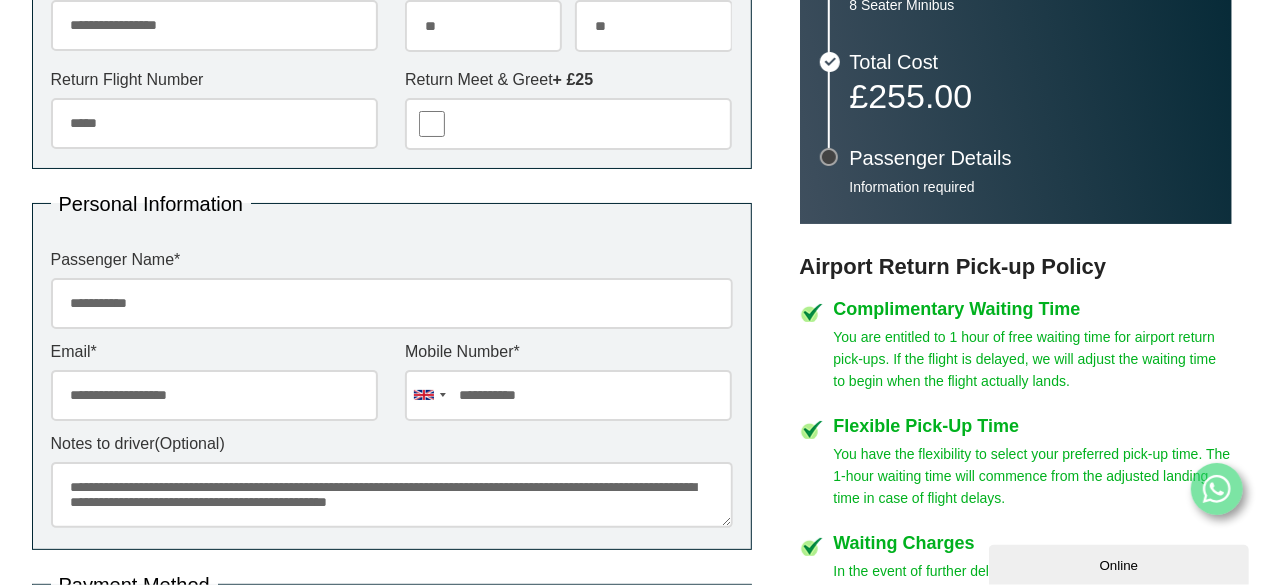 click on "*****
**
**
**
**
**
**
** ** ** ** ** ** ** ** ** ** ** ** ** ** ** ** ** **" at bounding box center (483, 25) 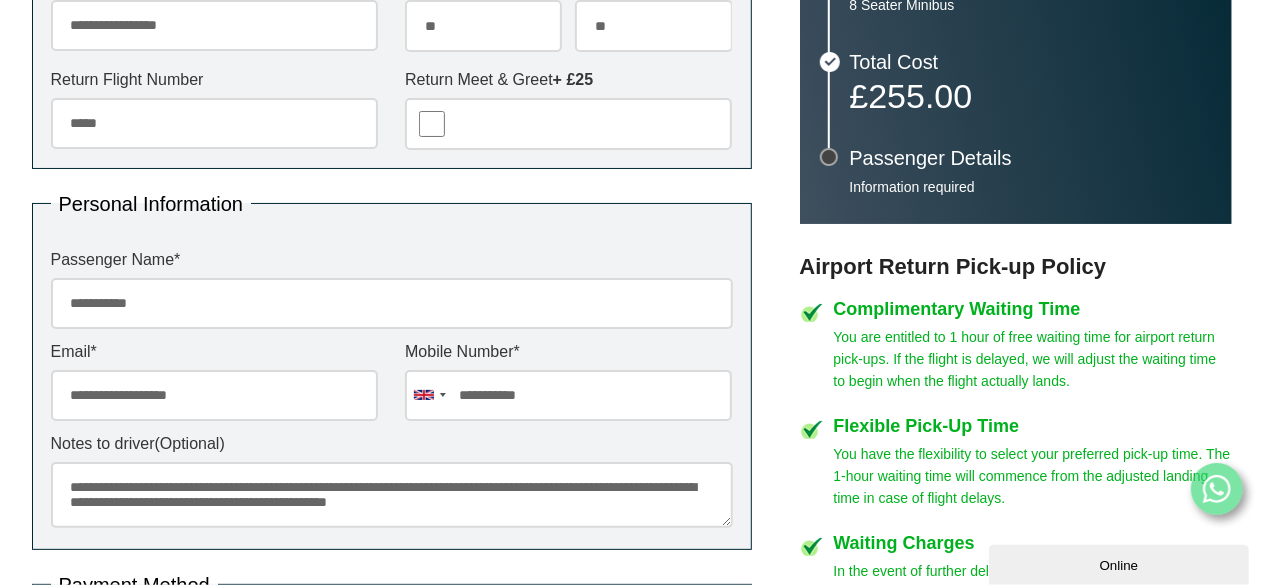 select on "**" 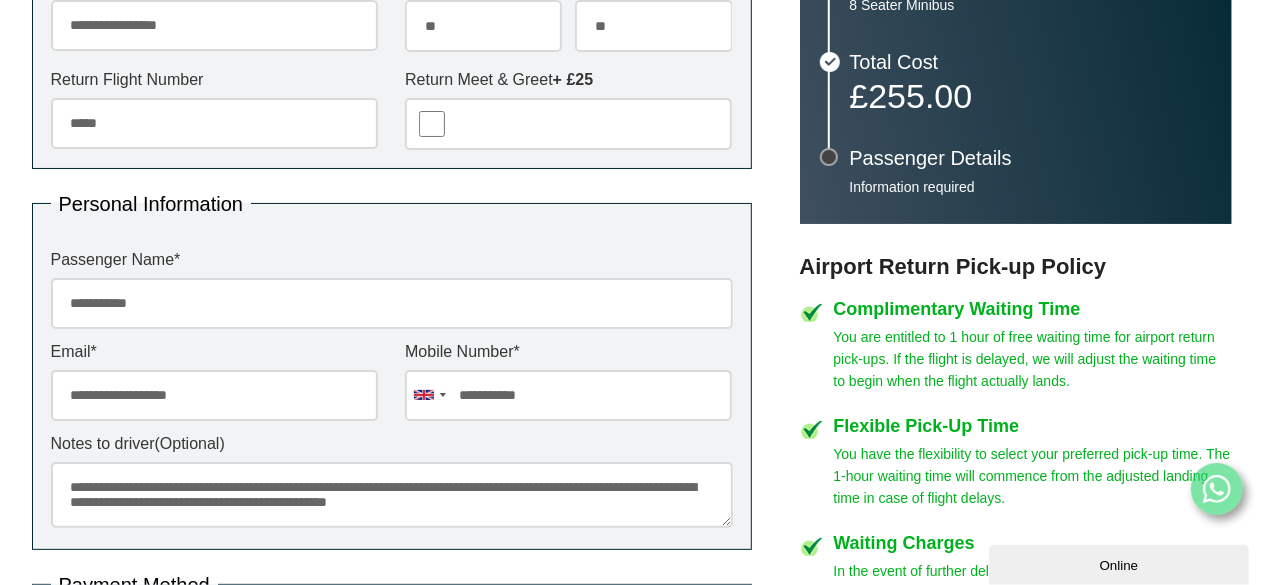 click on "*******
**
**
**
**
**
**
** ** ** ** ** ** ** ** ** ** ** ** ** ** ** ** ** ** ** ** ** ** ** ** ** ** **" at bounding box center [653, 25] 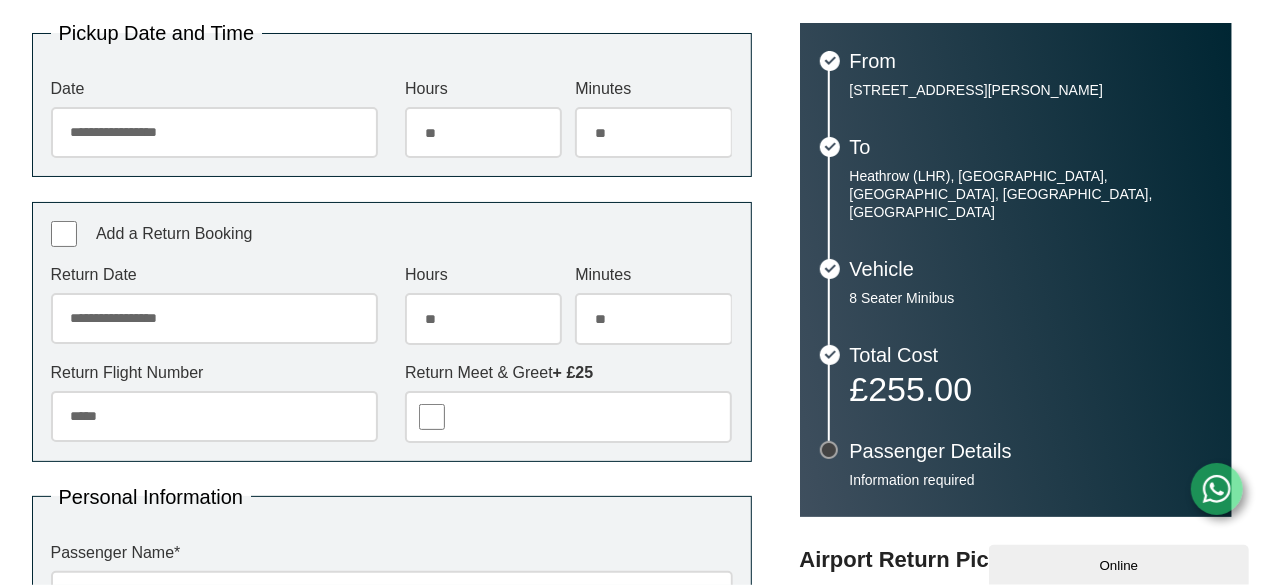scroll, scrollTop: 371, scrollLeft: 0, axis: vertical 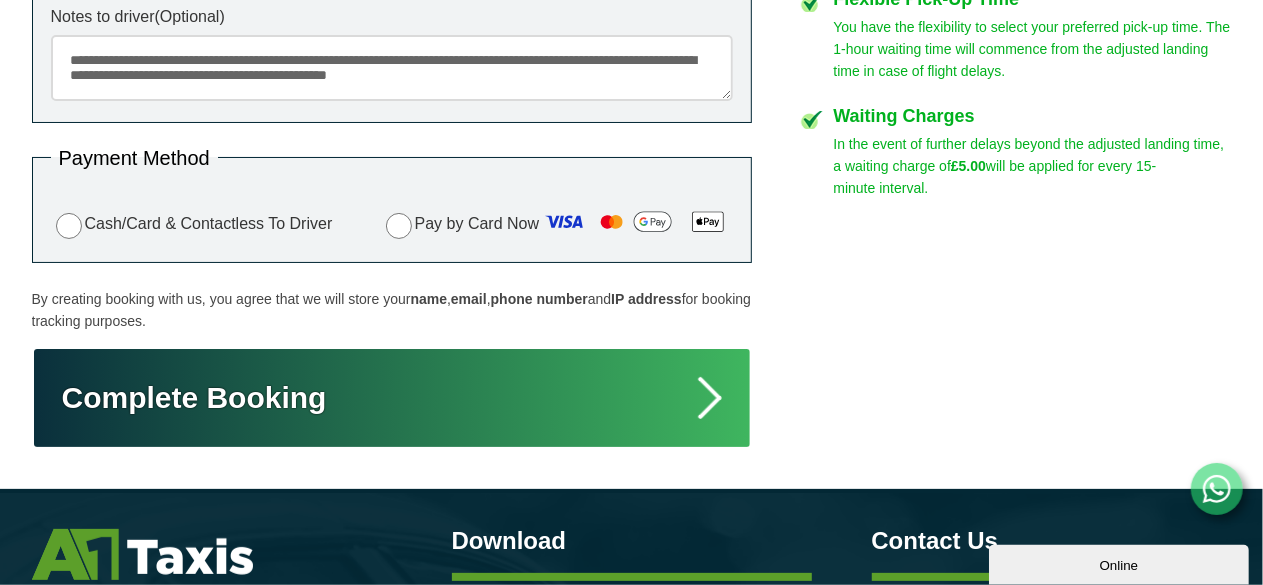 click on "Complete Booking" at bounding box center [392, 398] 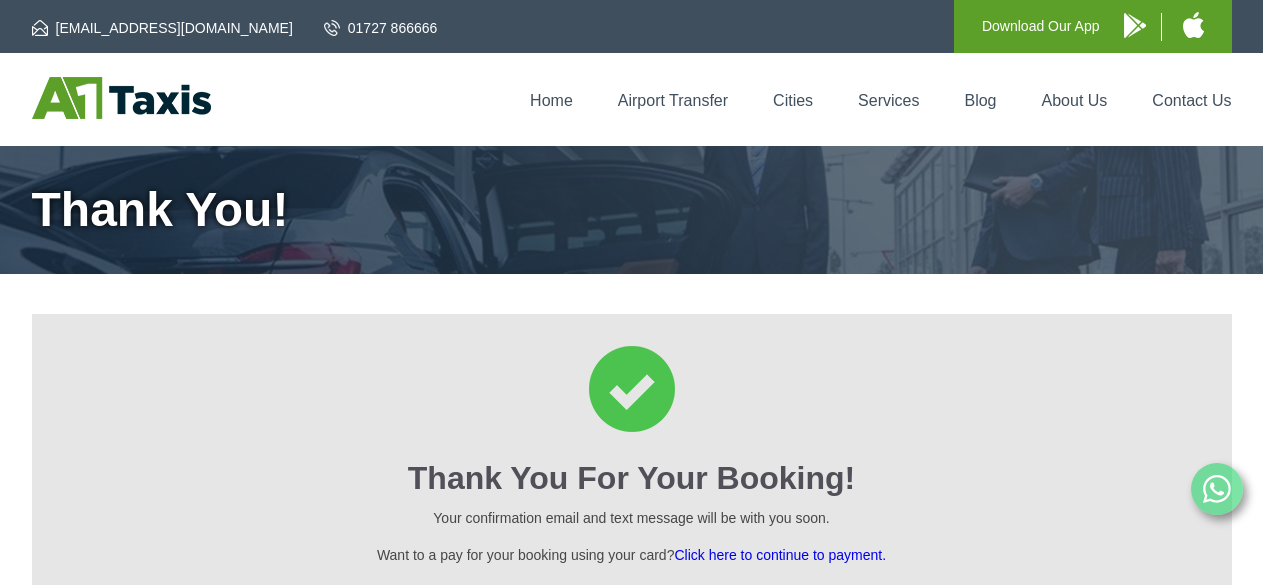 scroll, scrollTop: 0, scrollLeft: 0, axis: both 